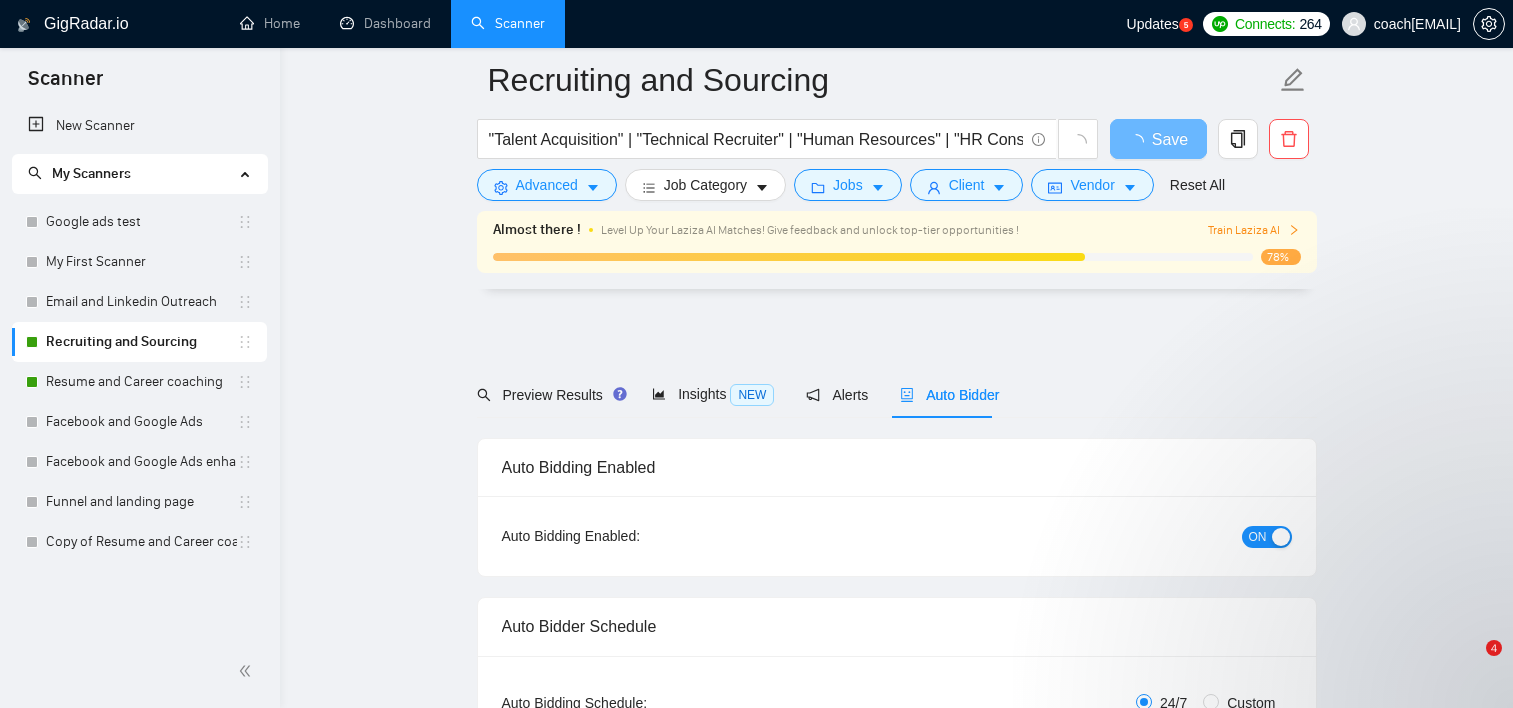 scroll, scrollTop: 4611, scrollLeft: 0, axis: vertical 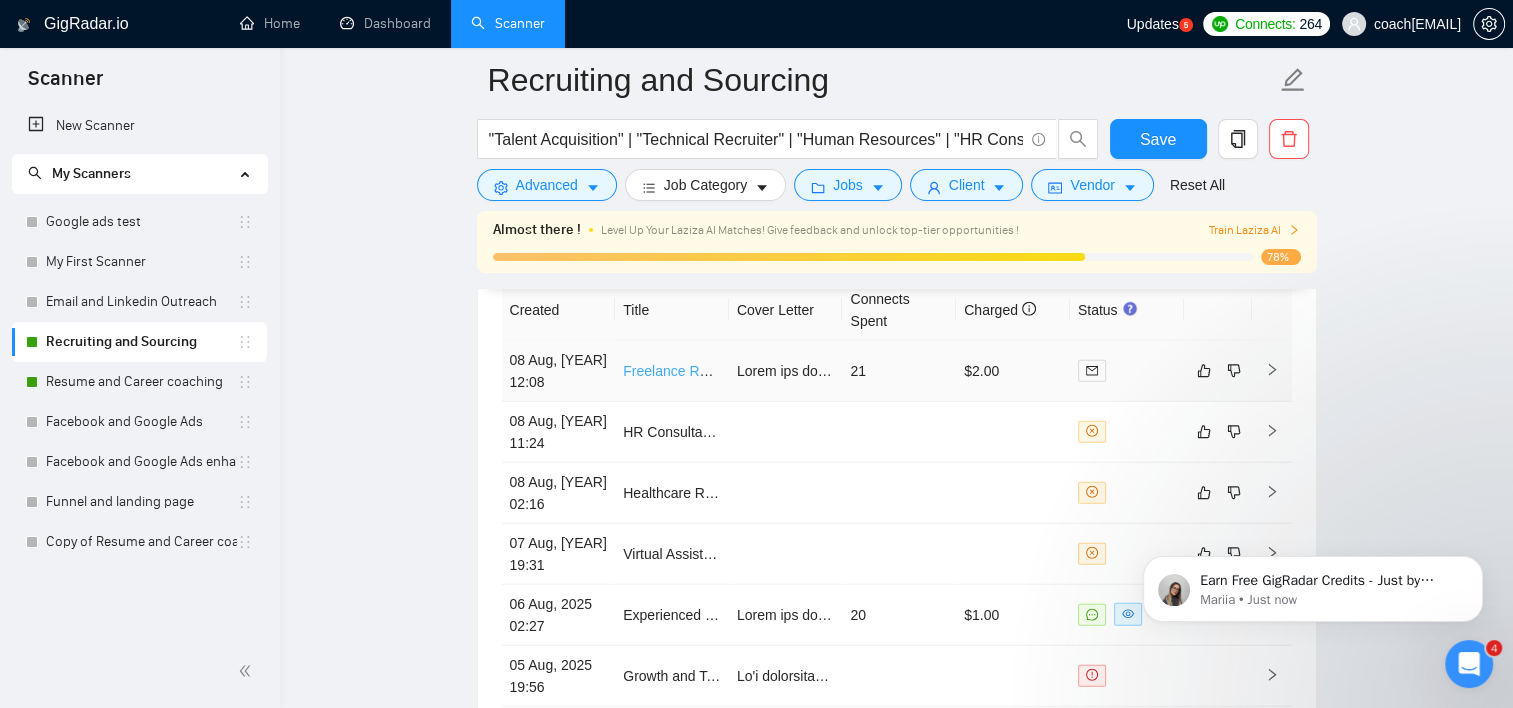 click on "Freelance Recruiter for USA Opportunities" at bounding box center [754, 371] 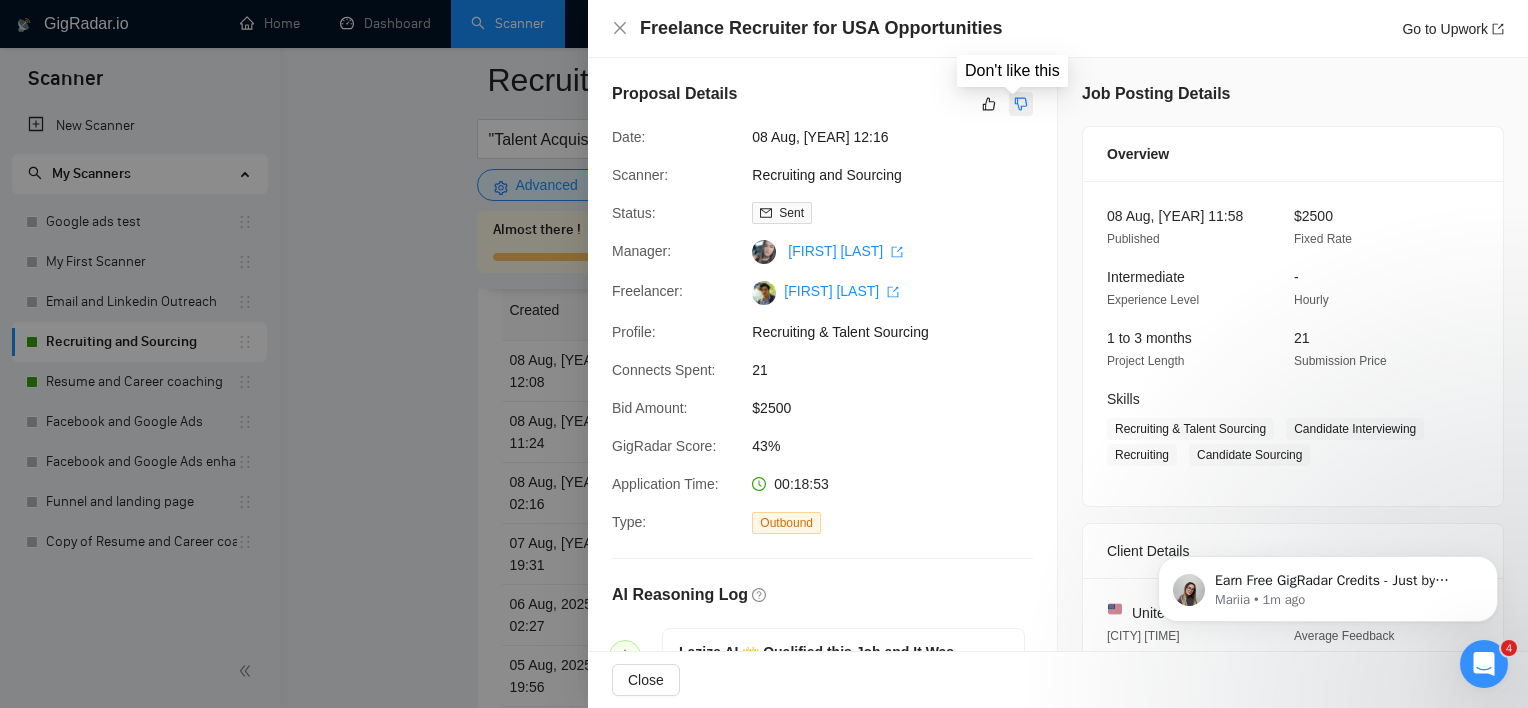 click 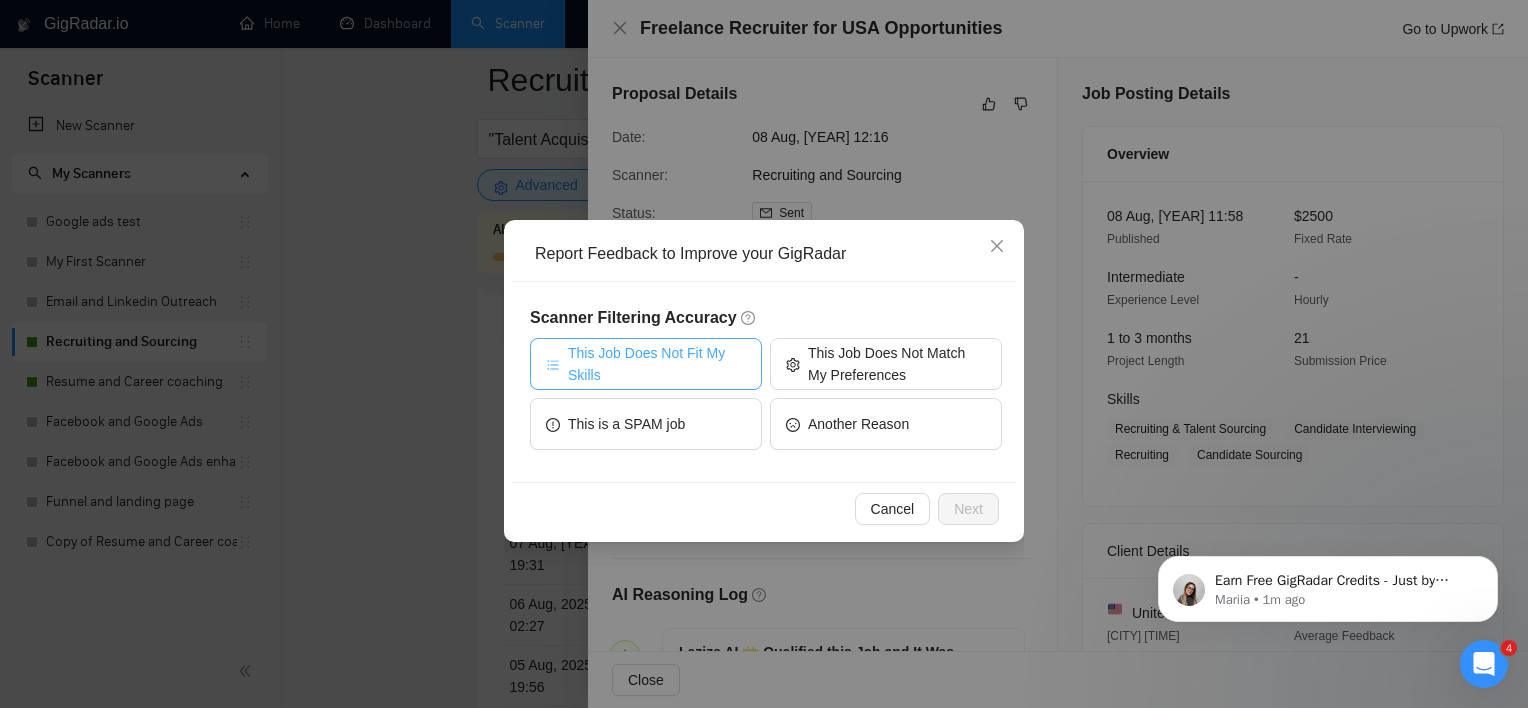 click on "This Job Does Not Fit My Skills" at bounding box center (657, 364) 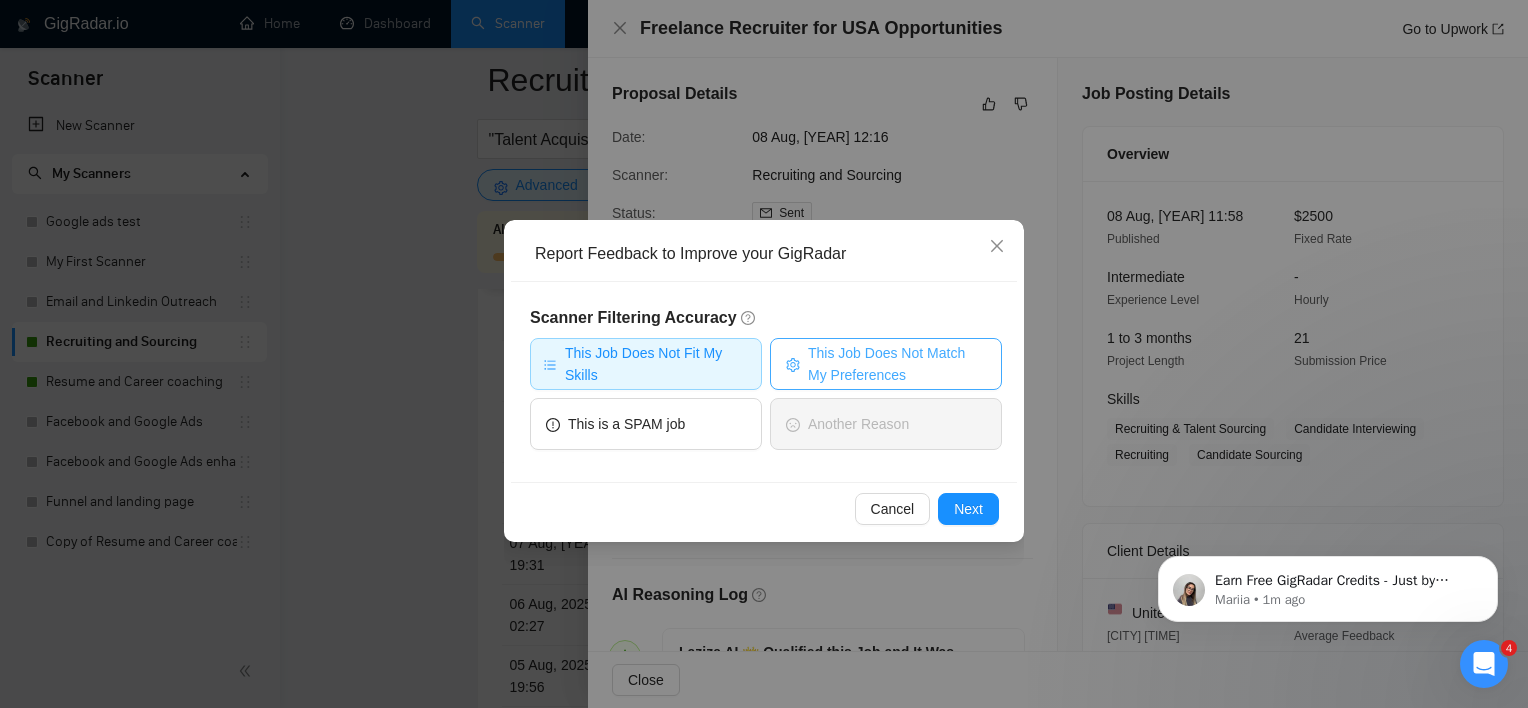 click on "This Job Does Not Match My Preferences" at bounding box center [897, 364] 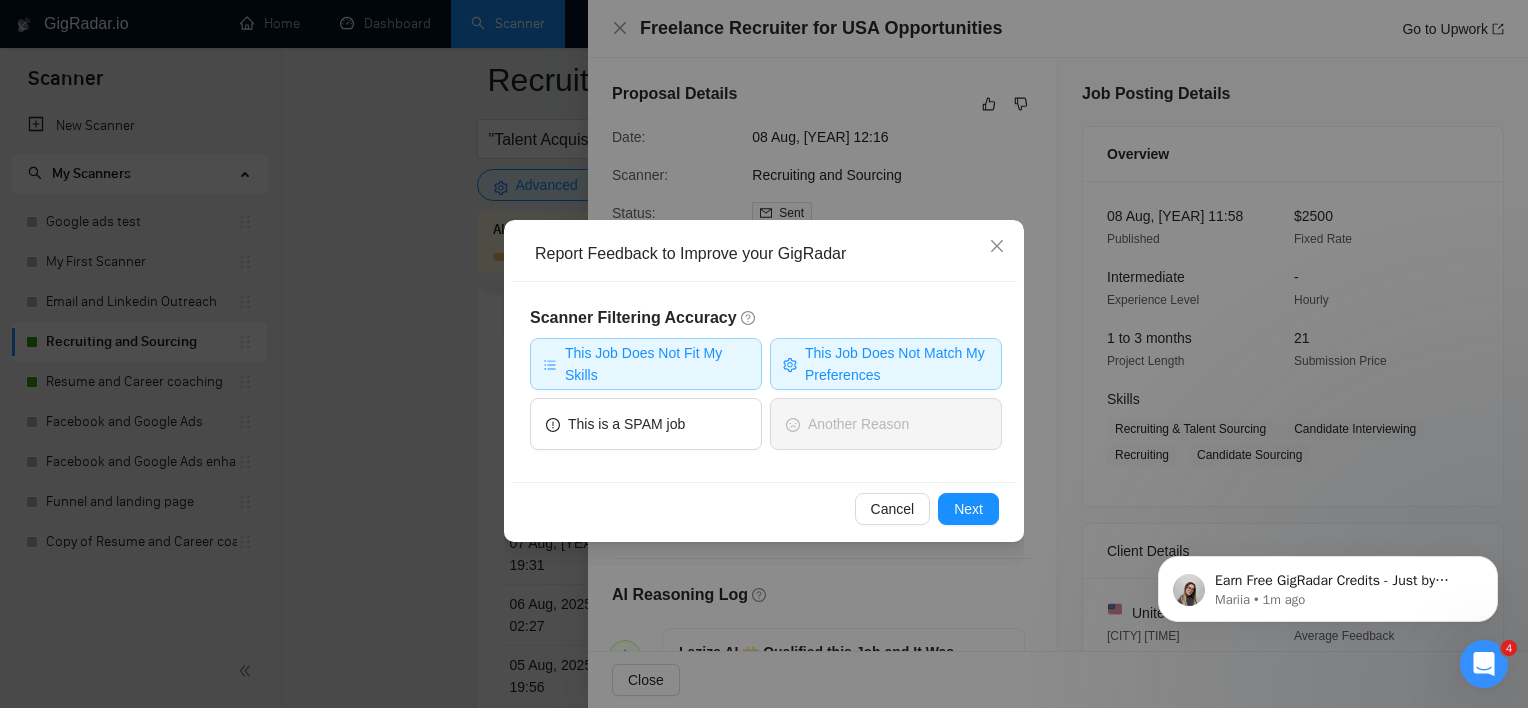 click on "This Job Does Not Match My Preferences" at bounding box center (897, 364) 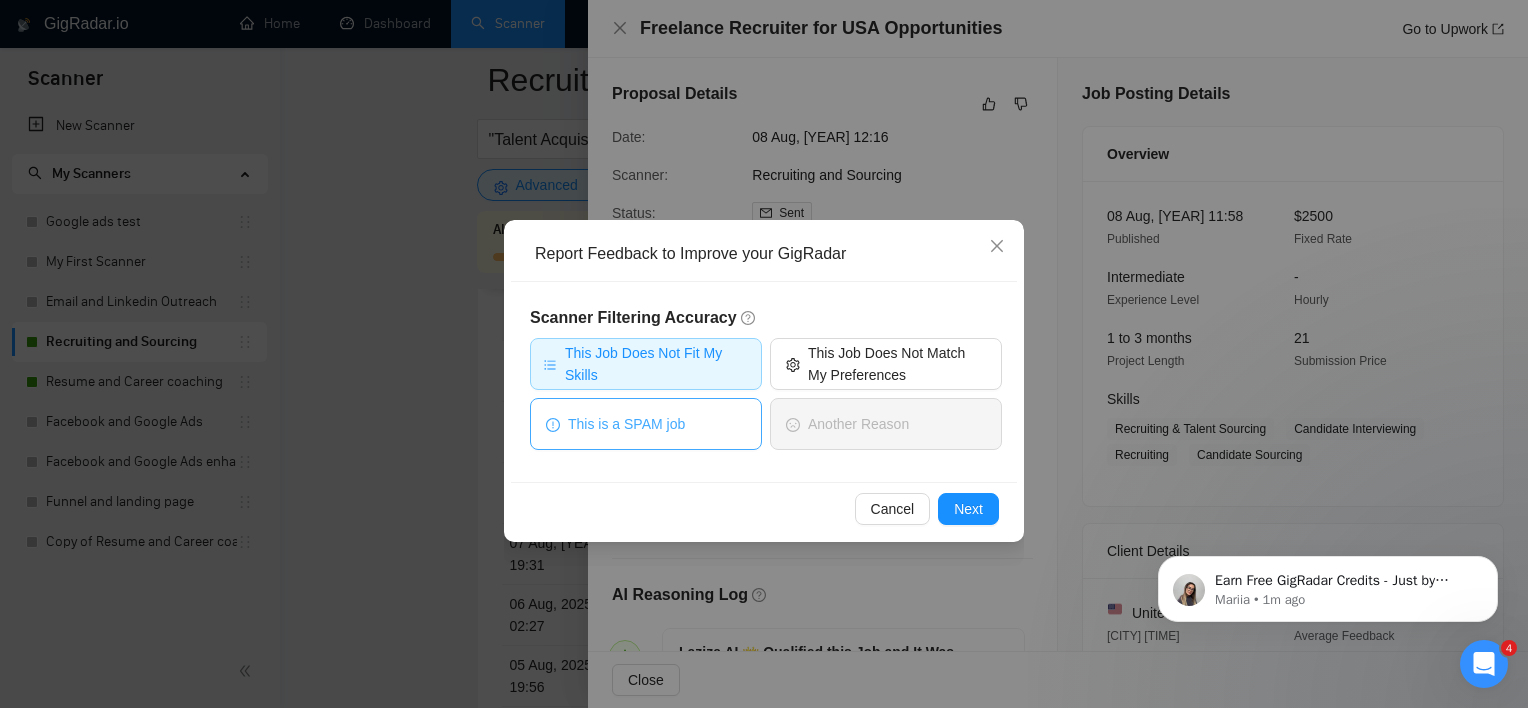 click on "This is a SPAM job" at bounding box center (646, 424) 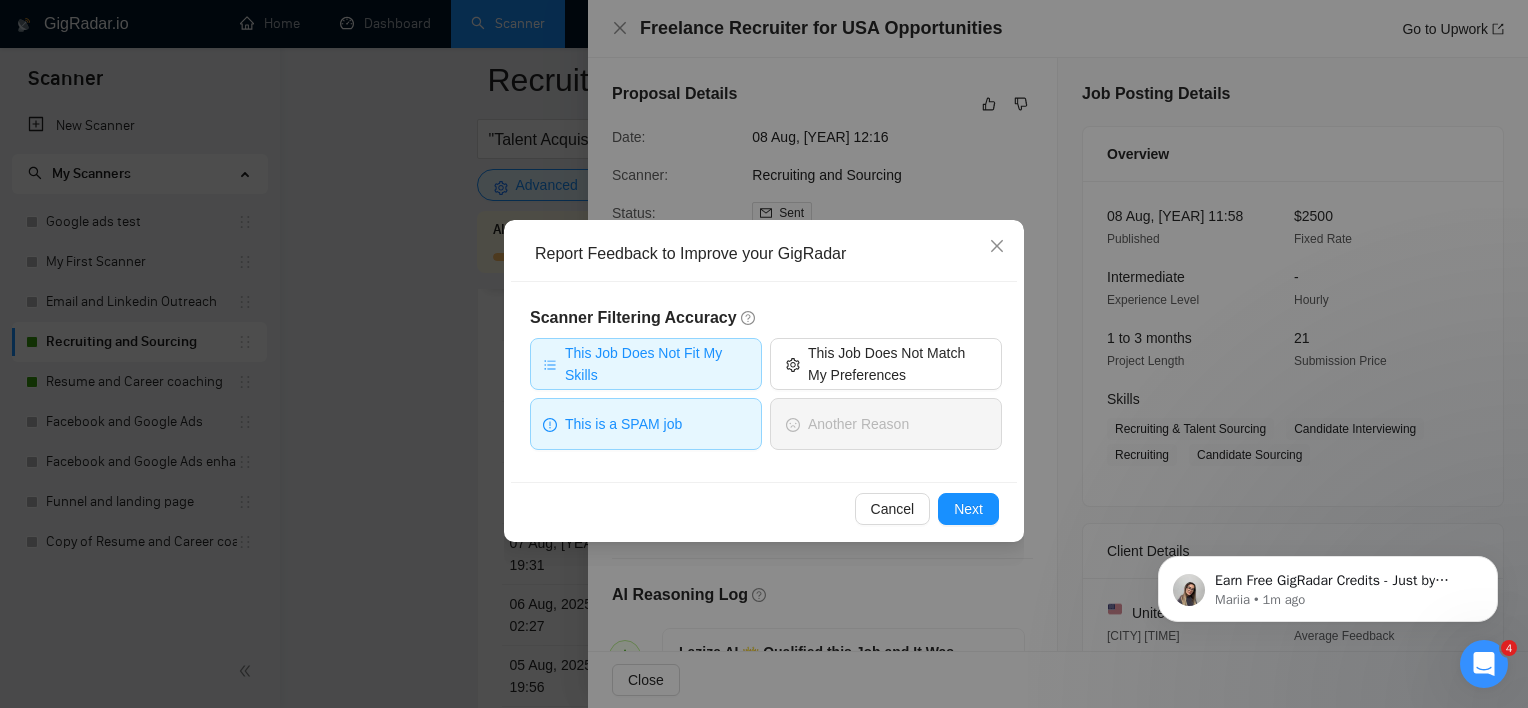 click on "This Job Does Not Fit My Skills" at bounding box center [657, 364] 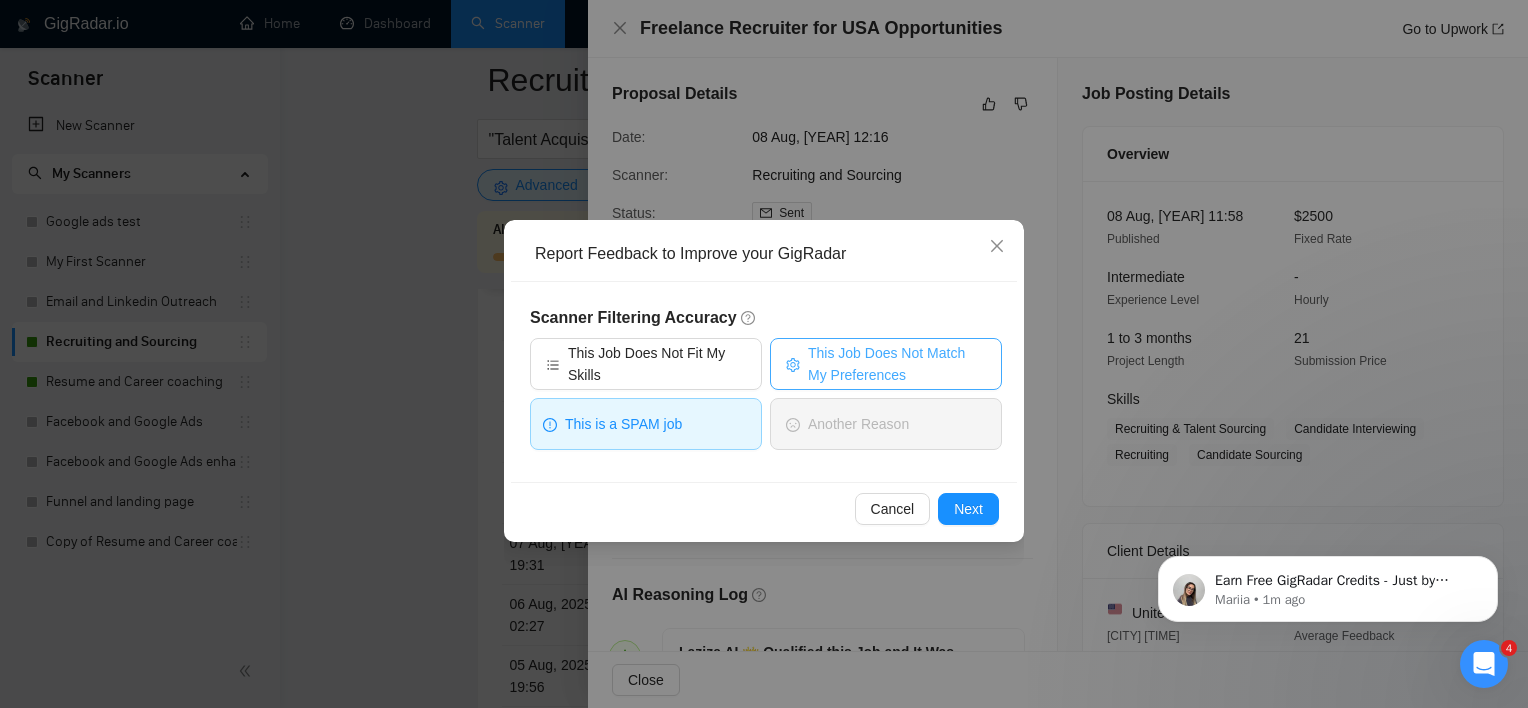 click on "This Job Does Not Match My Preferences" at bounding box center (897, 364) 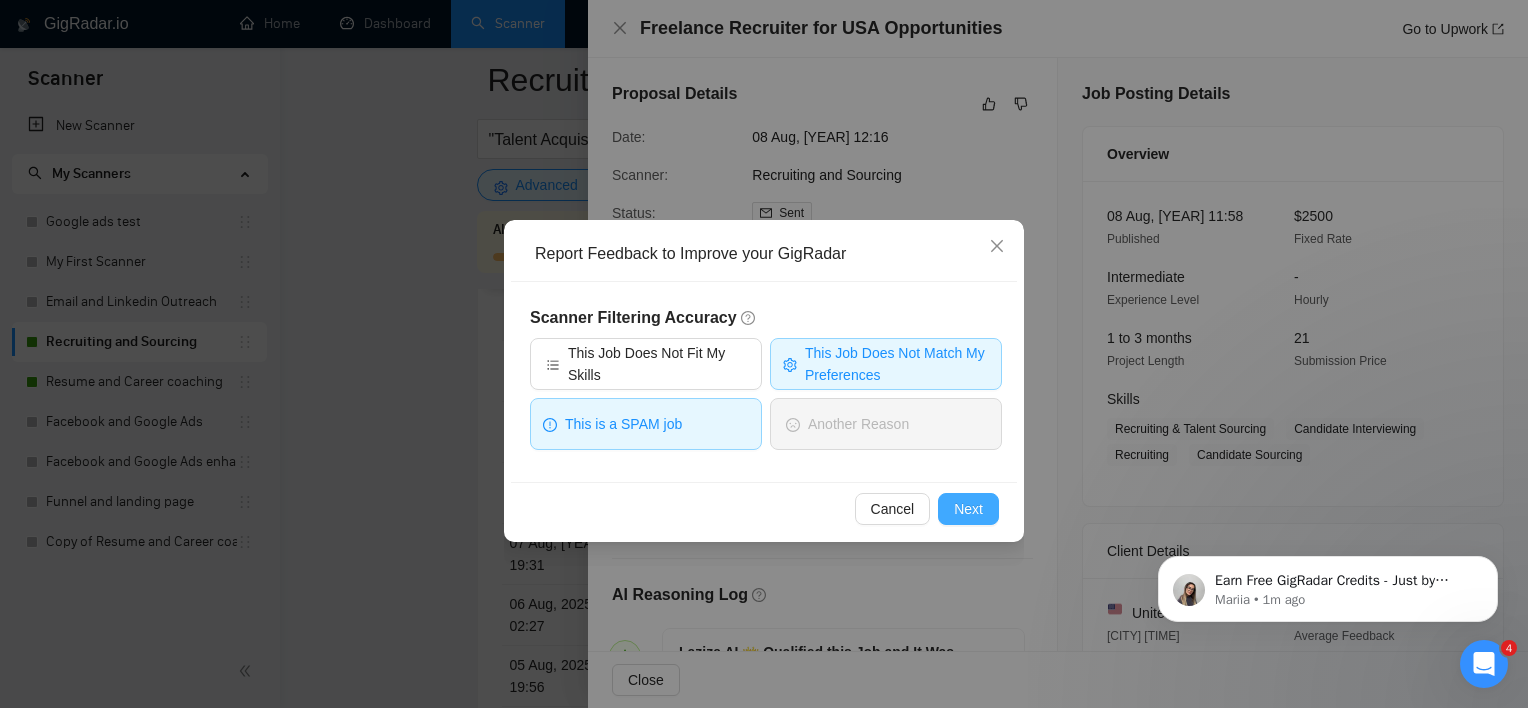 click on "Next" at bounding box center [968, 509] 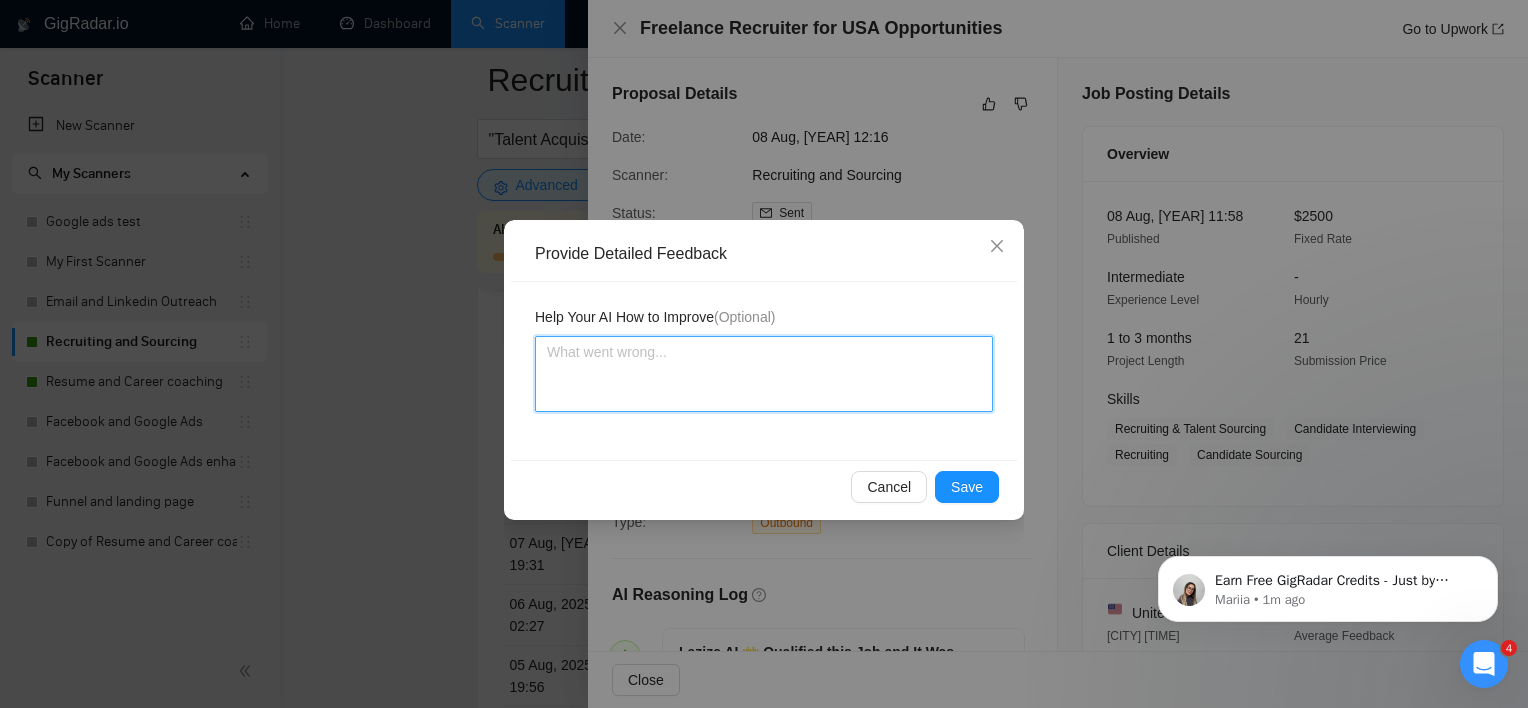 click at bounding box center [764, 374] 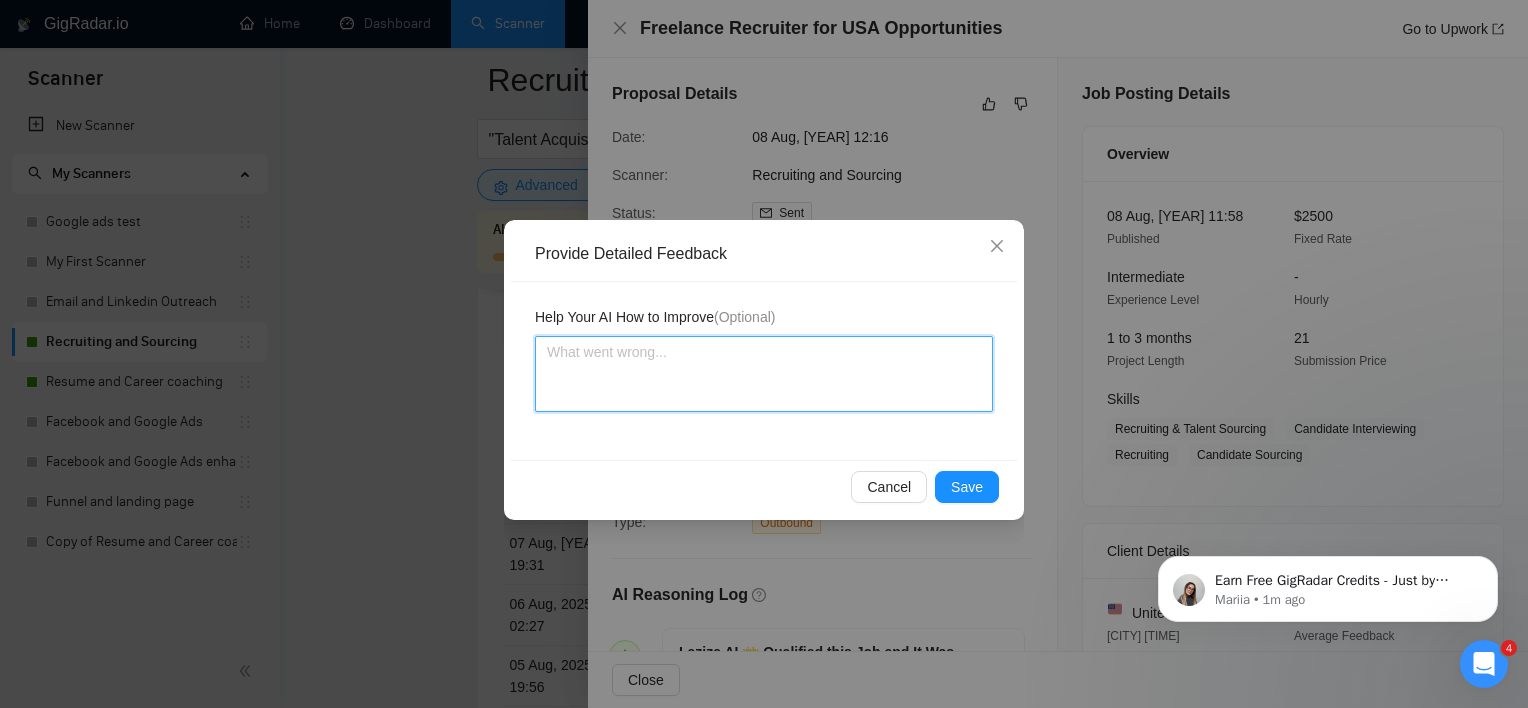 drag, startPoint x: 641, startPoint y: 368, endPoint x: 617, endPoint y: 384, distance: 28.84441 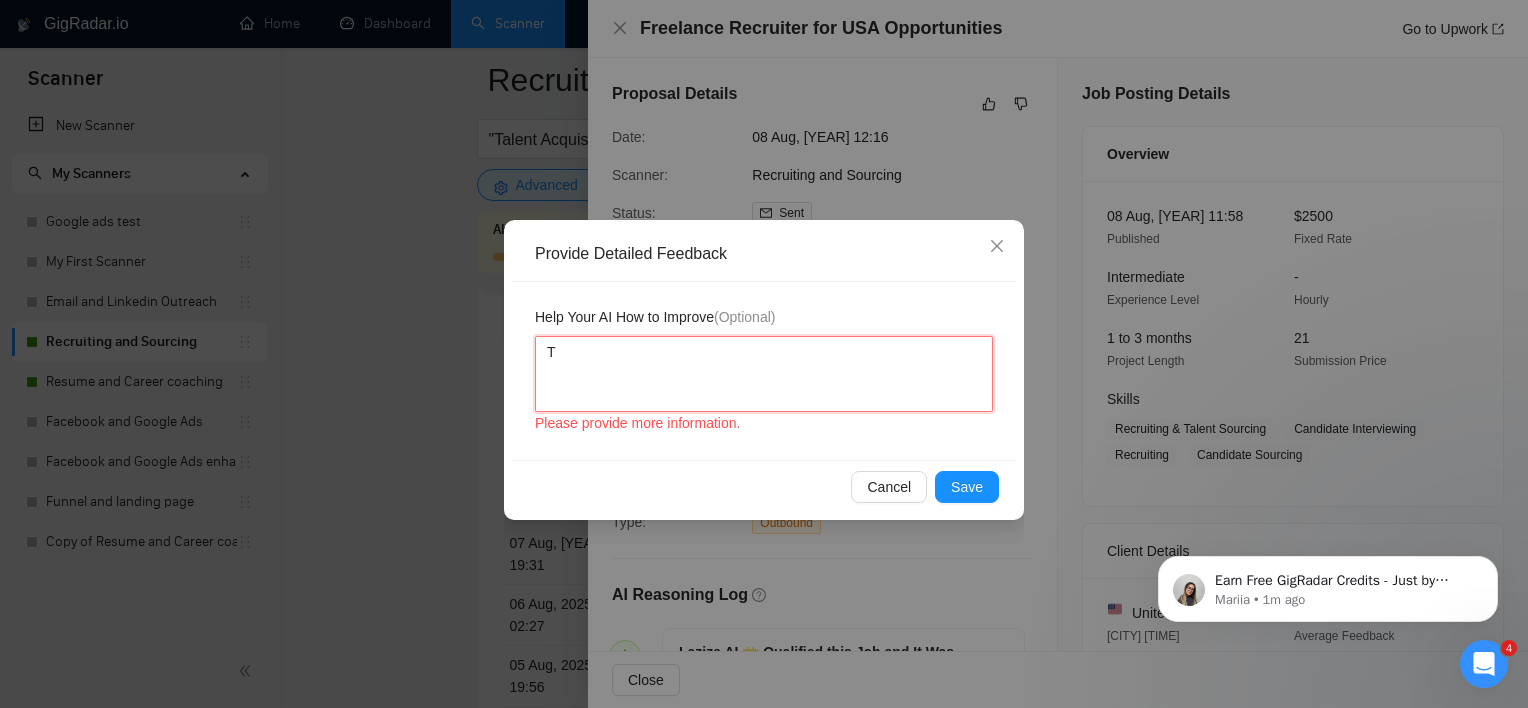 type on "TH" 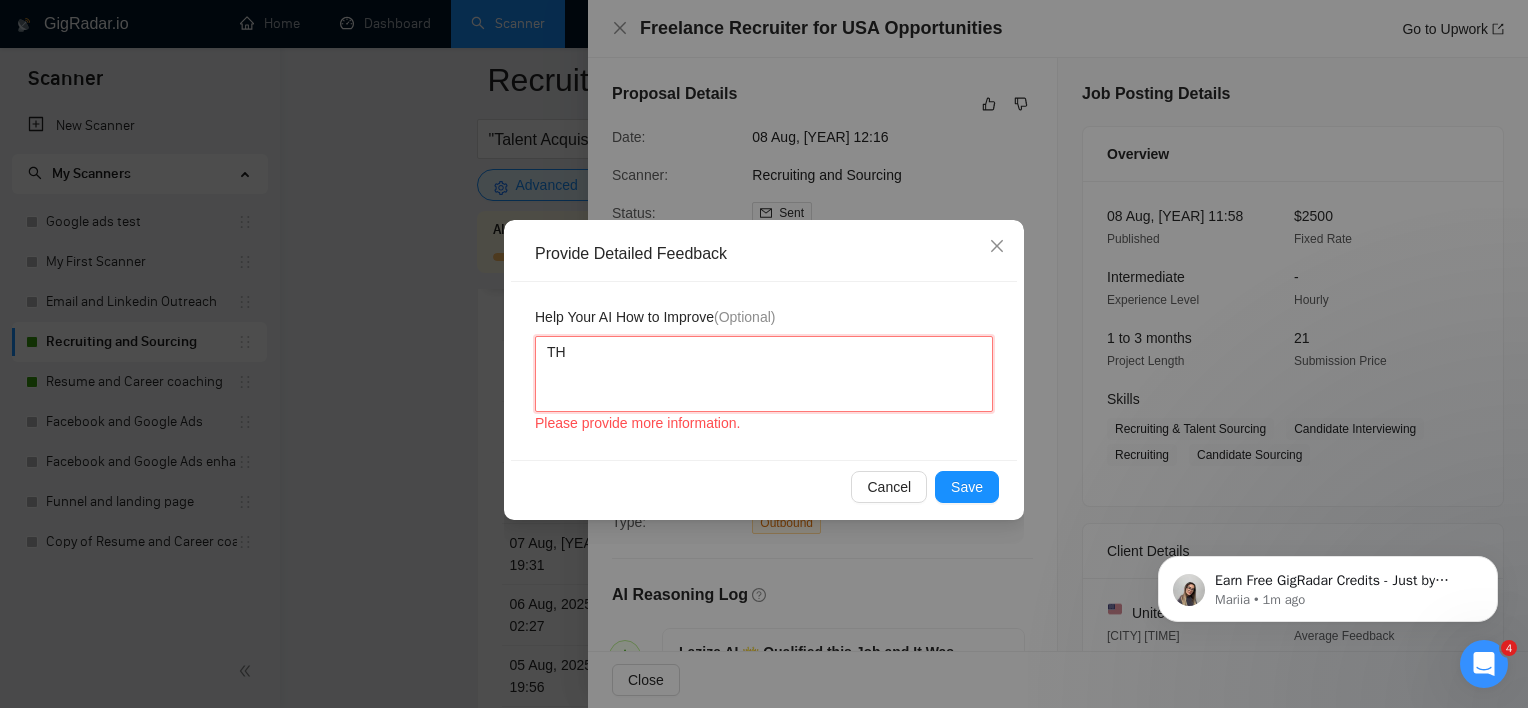 type 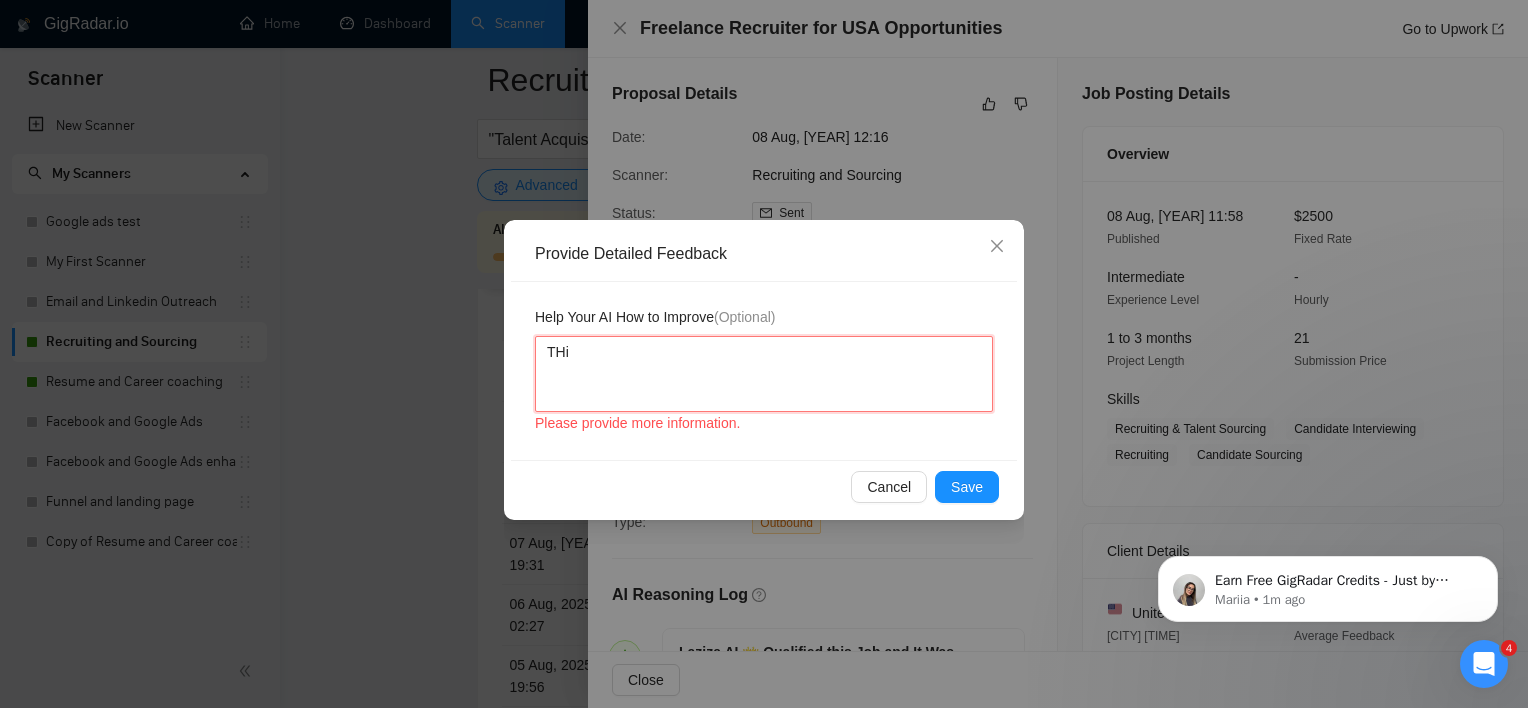 type 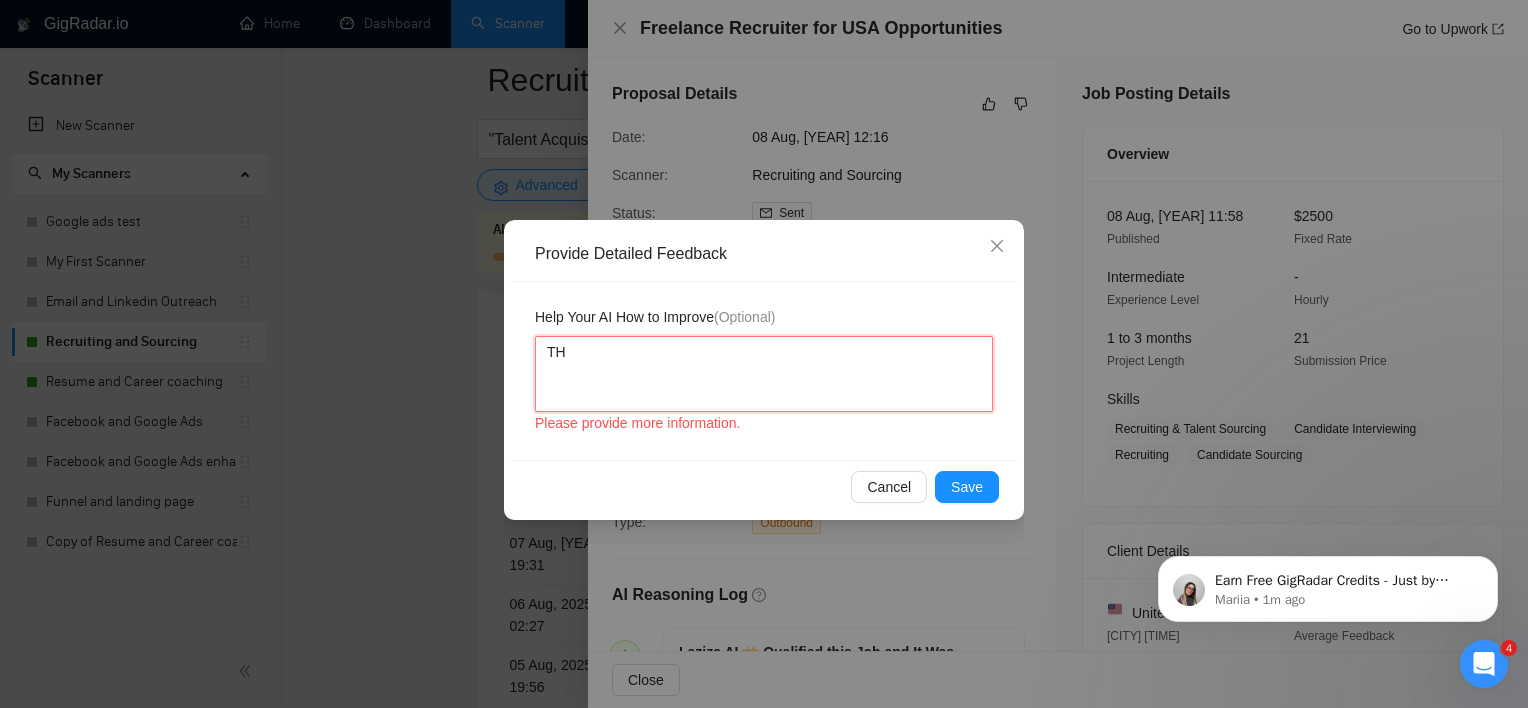 type 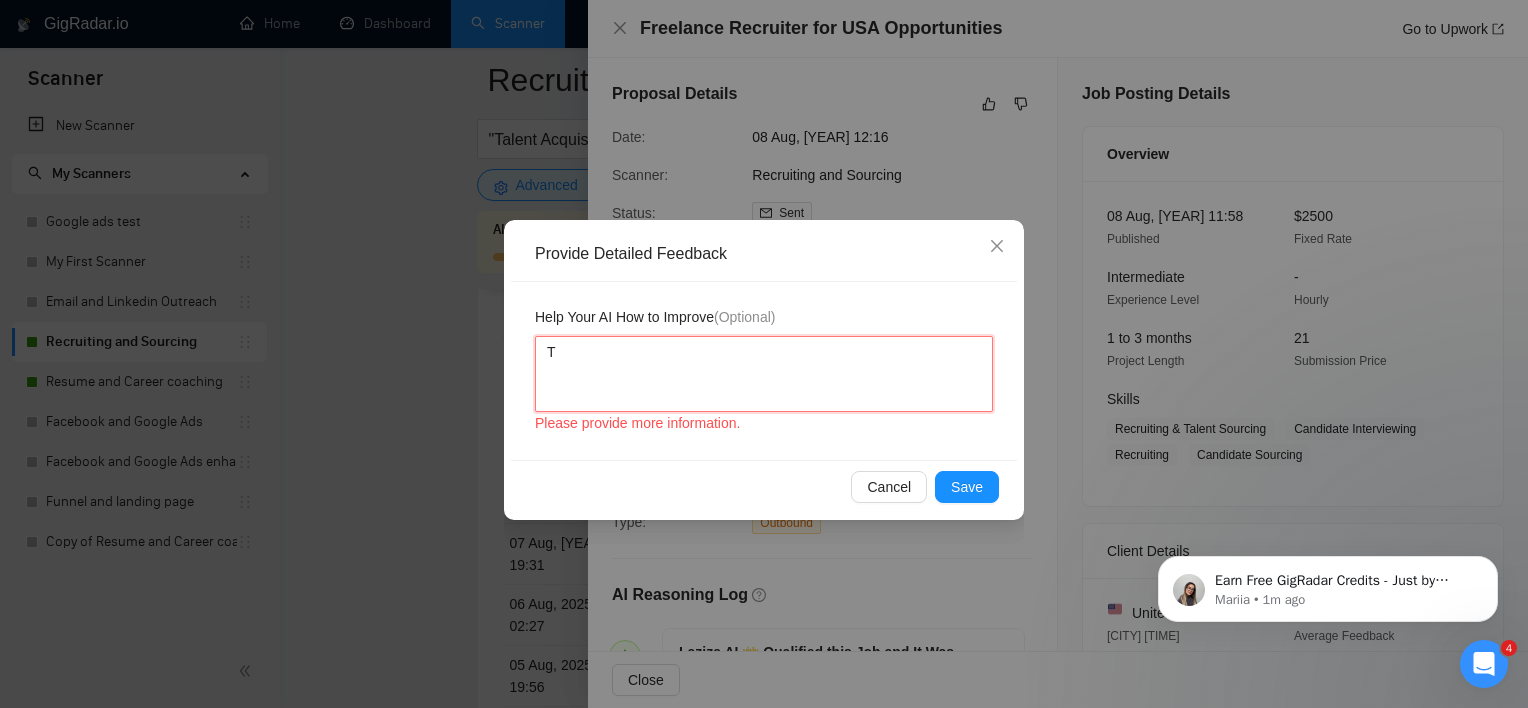 type 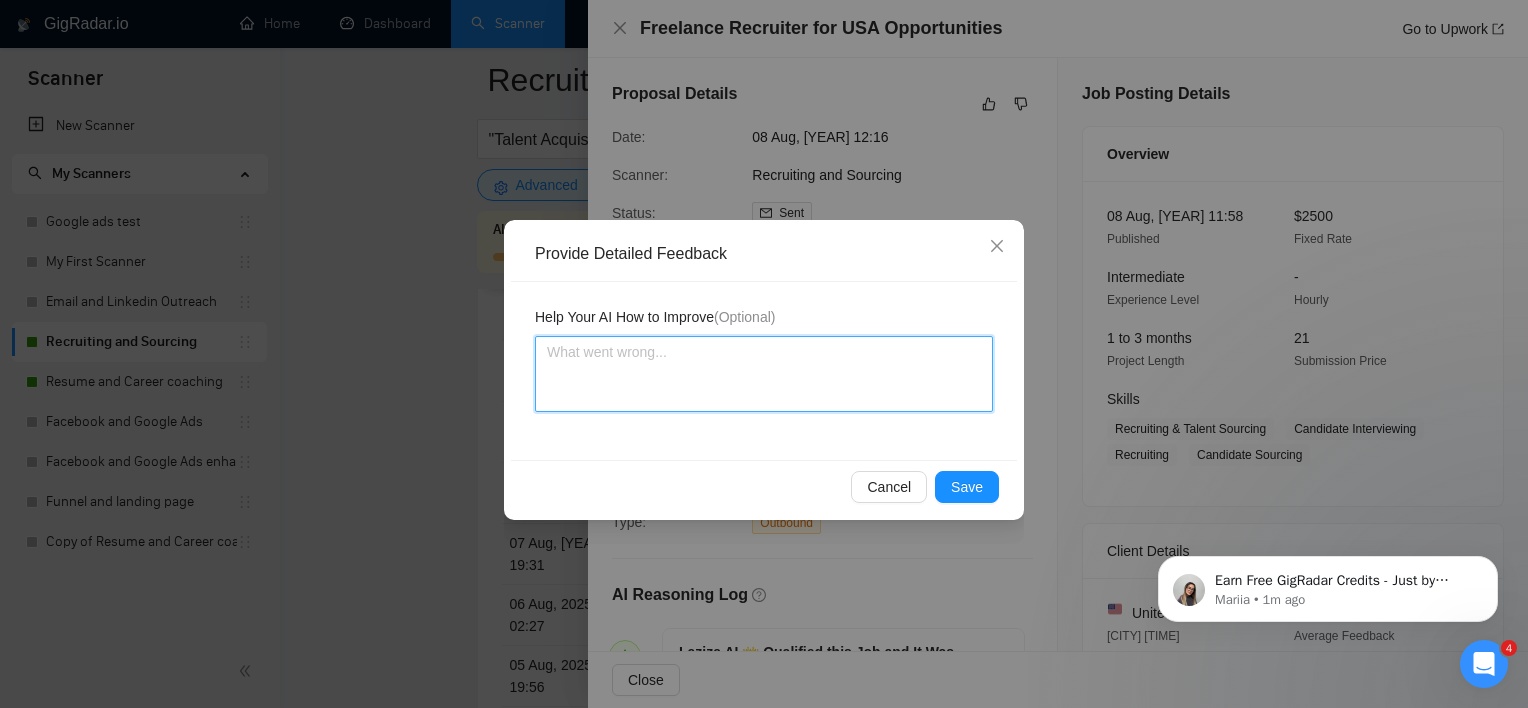 type 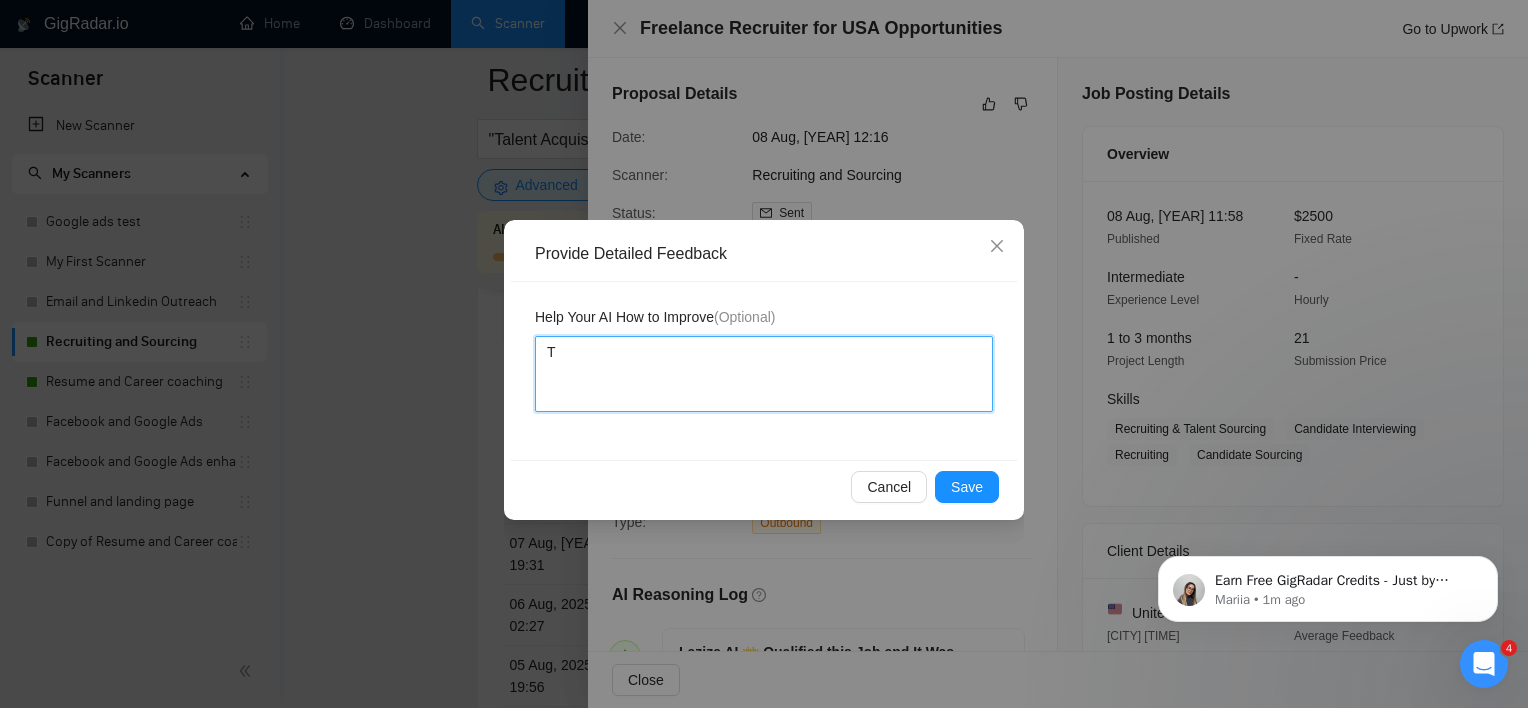 type 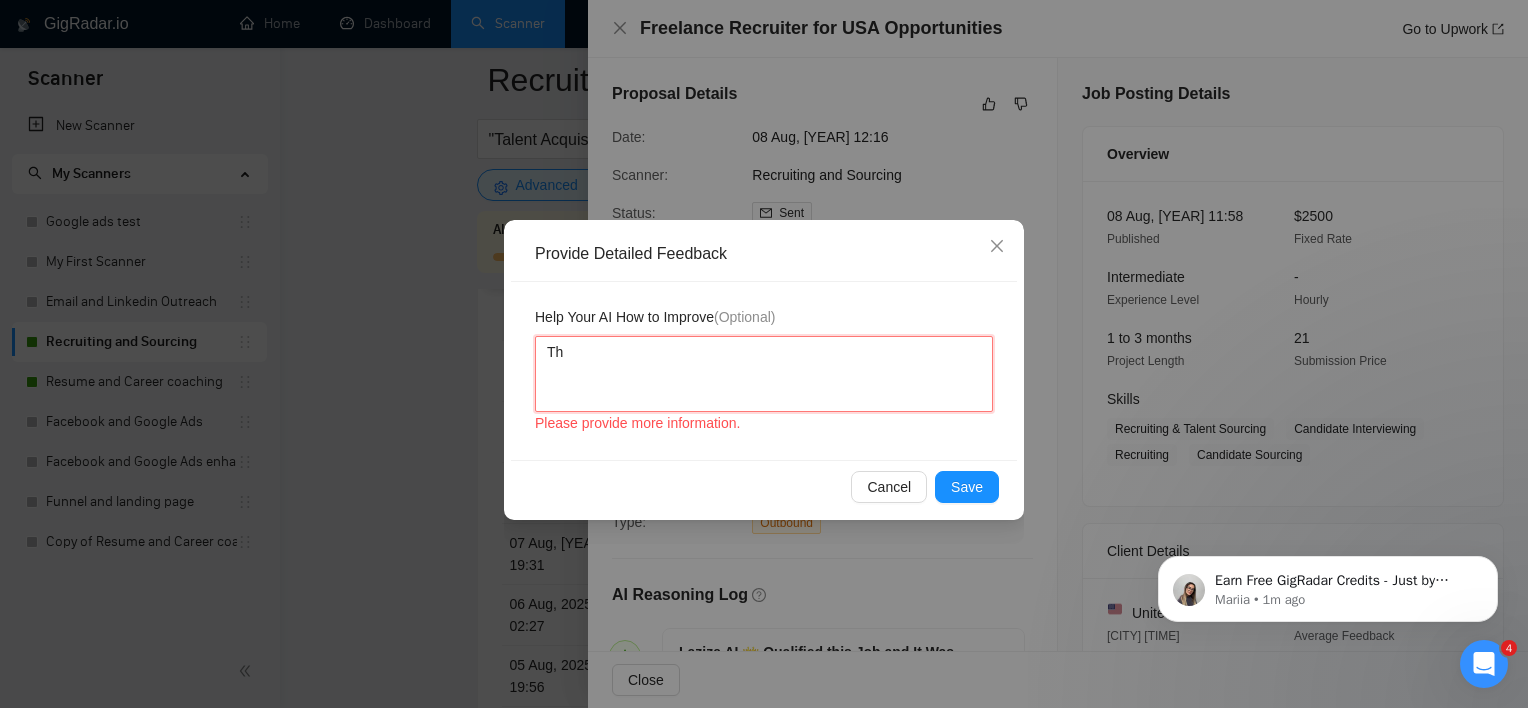 type 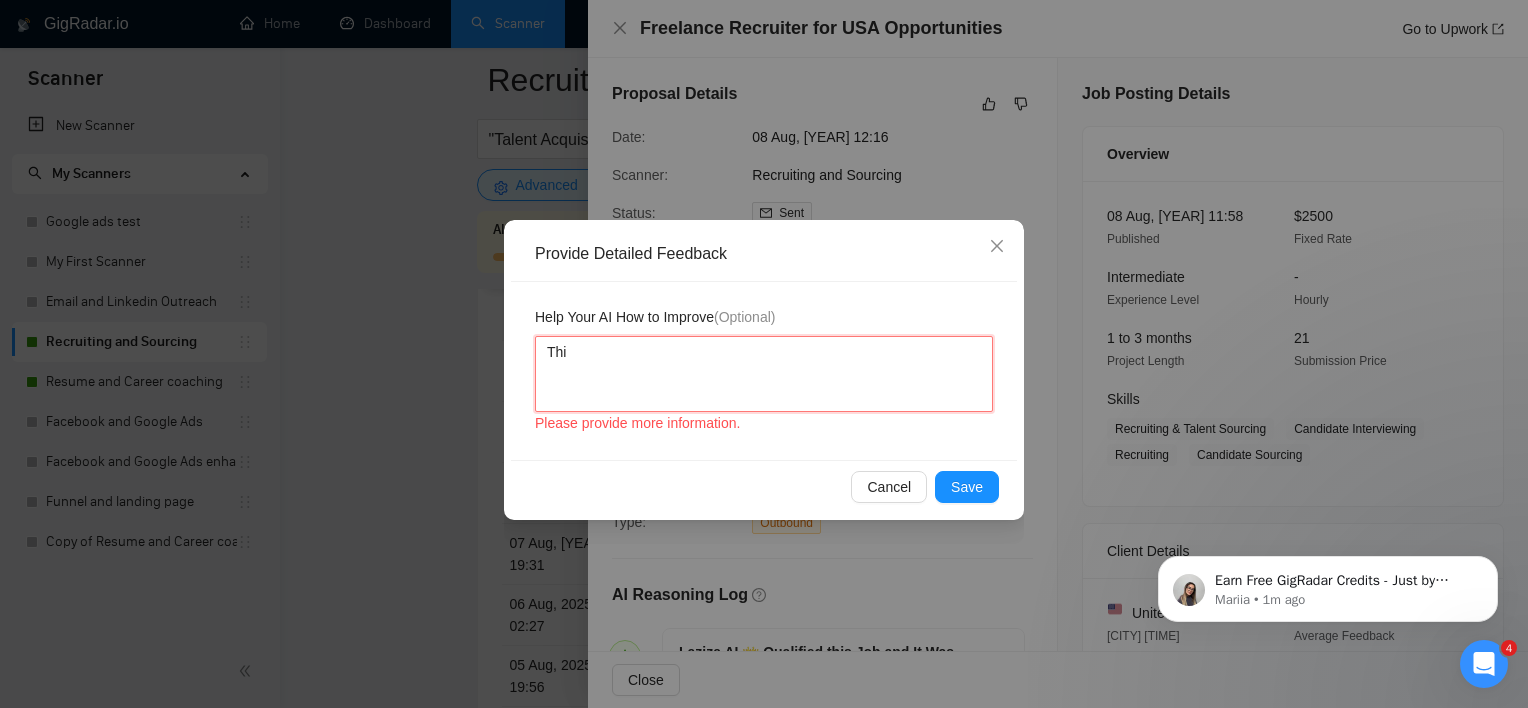 type 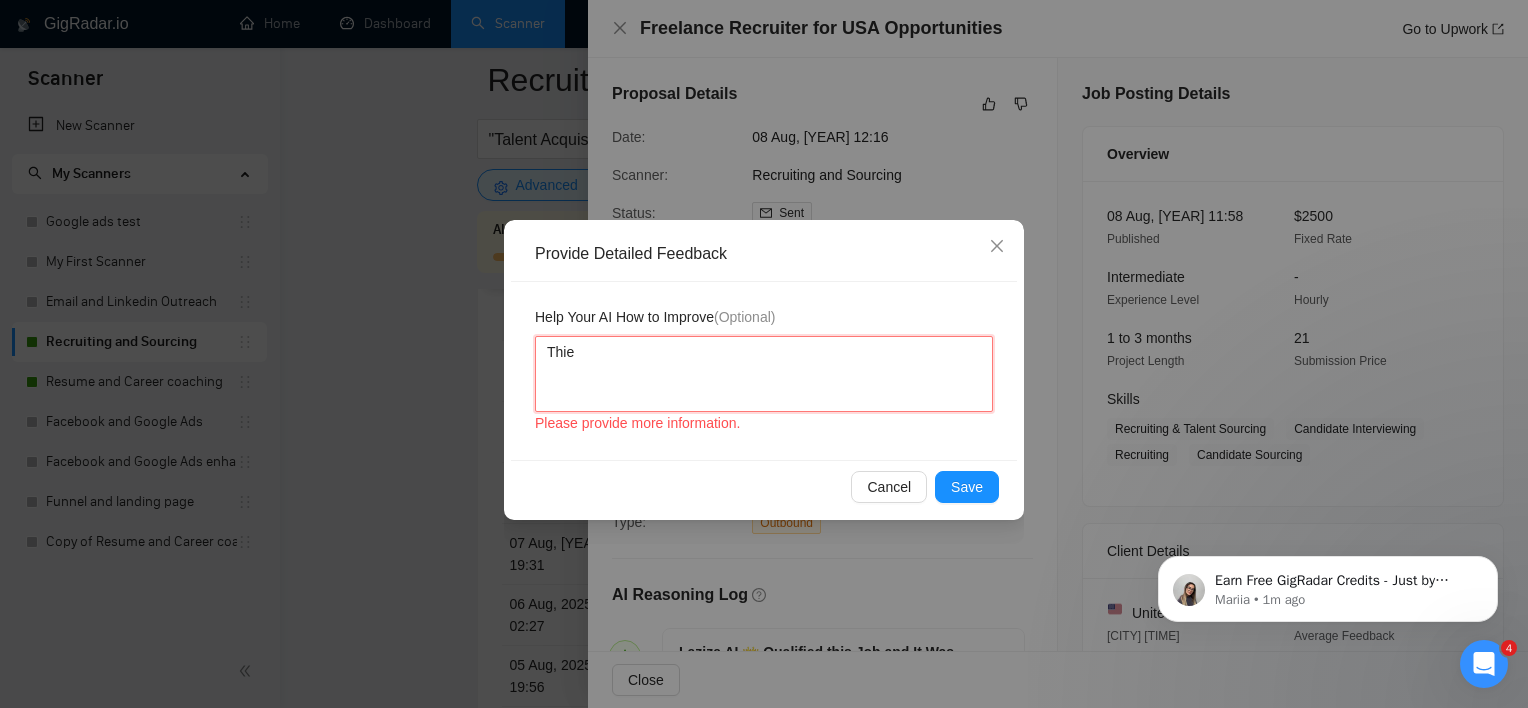 type 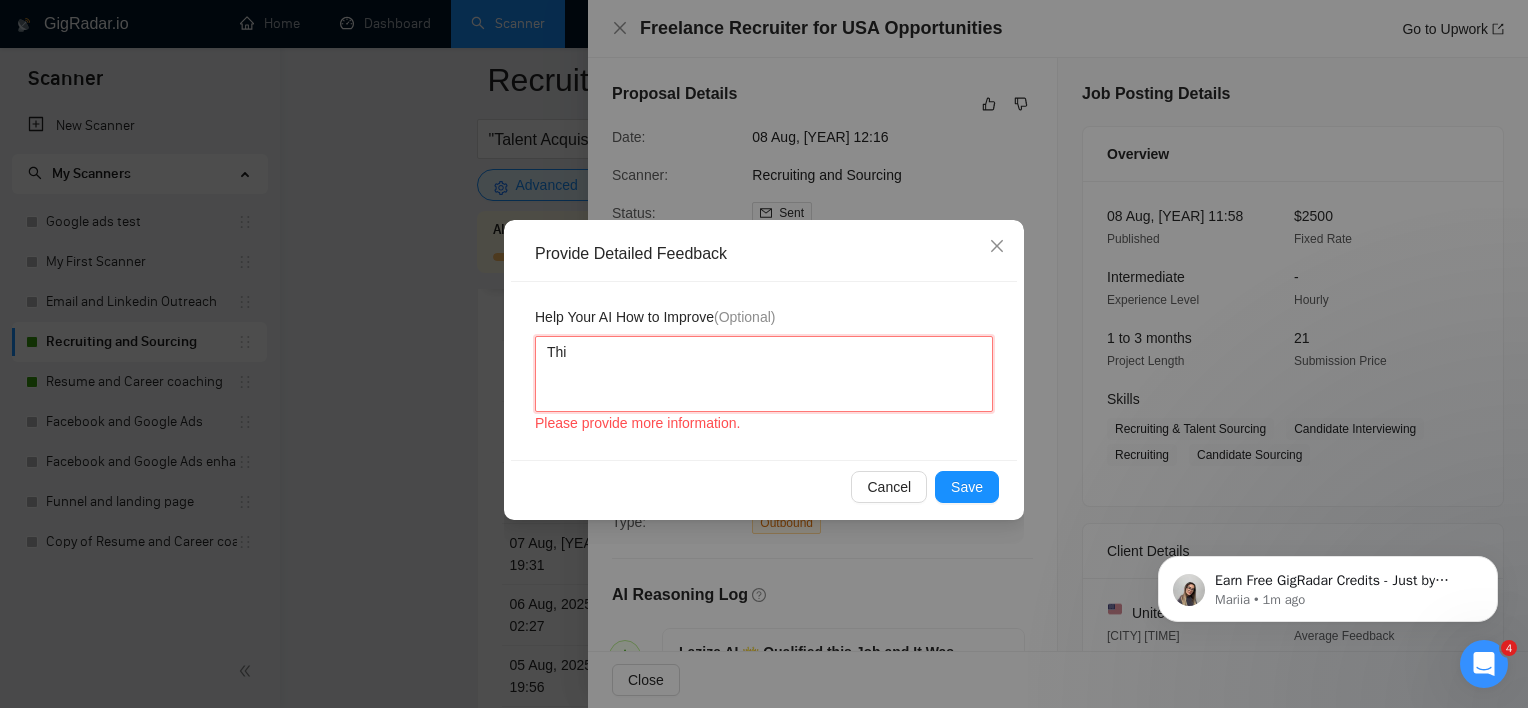 type 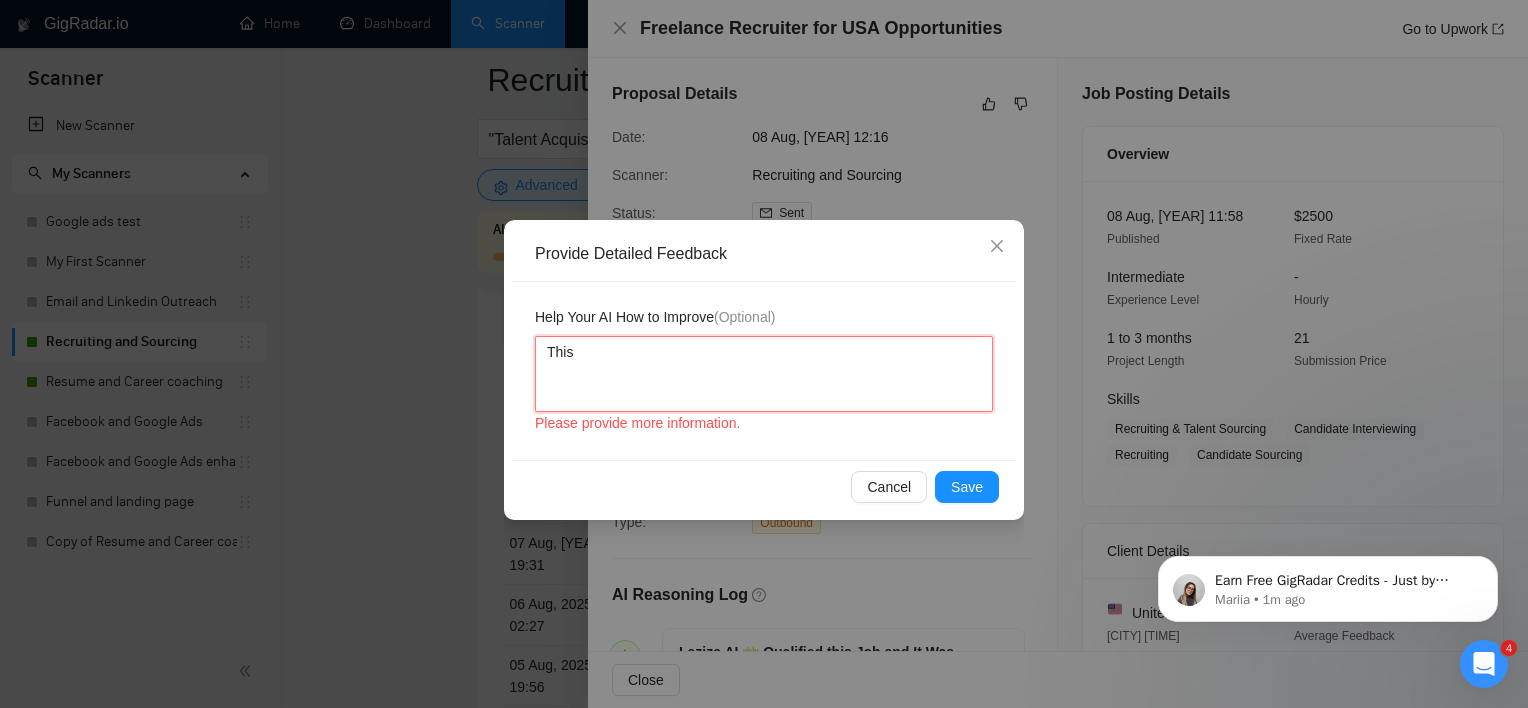 type 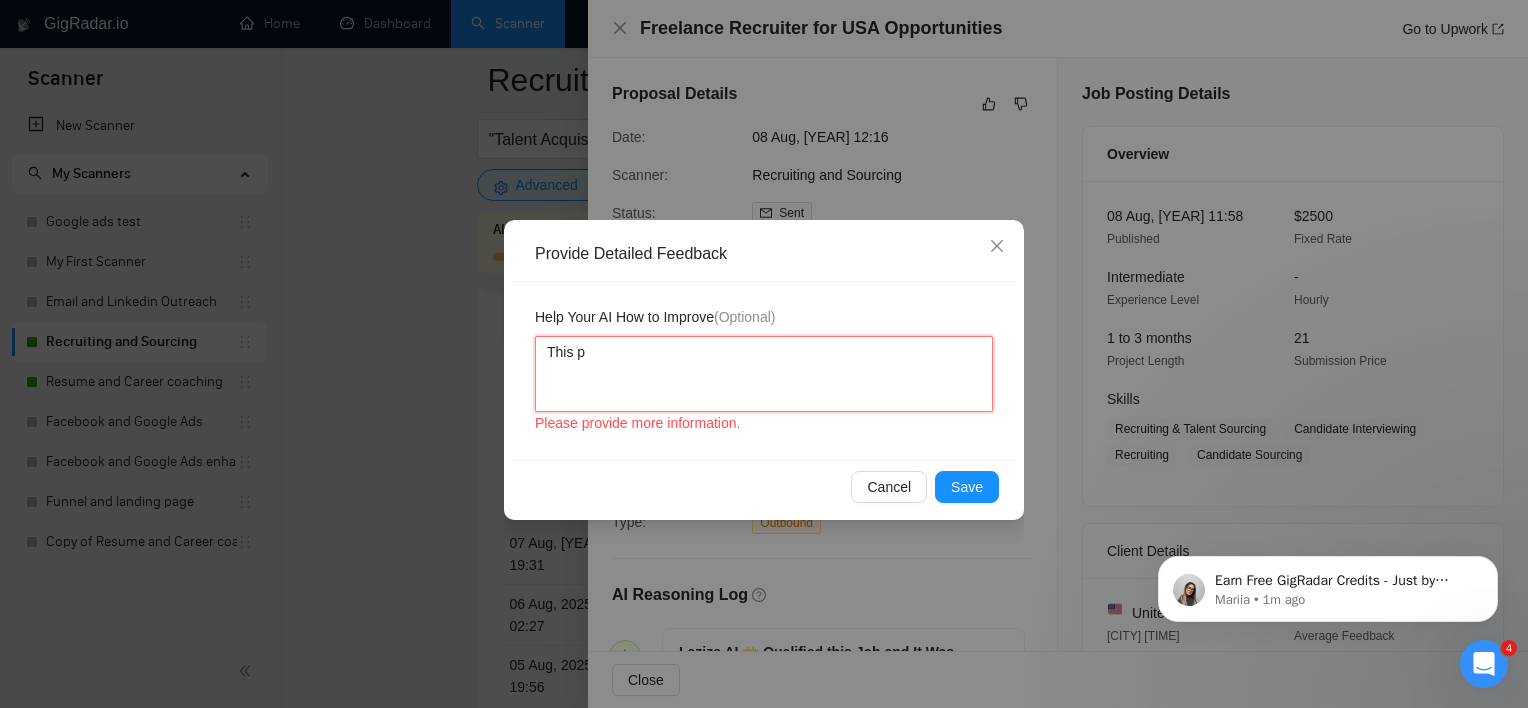 type 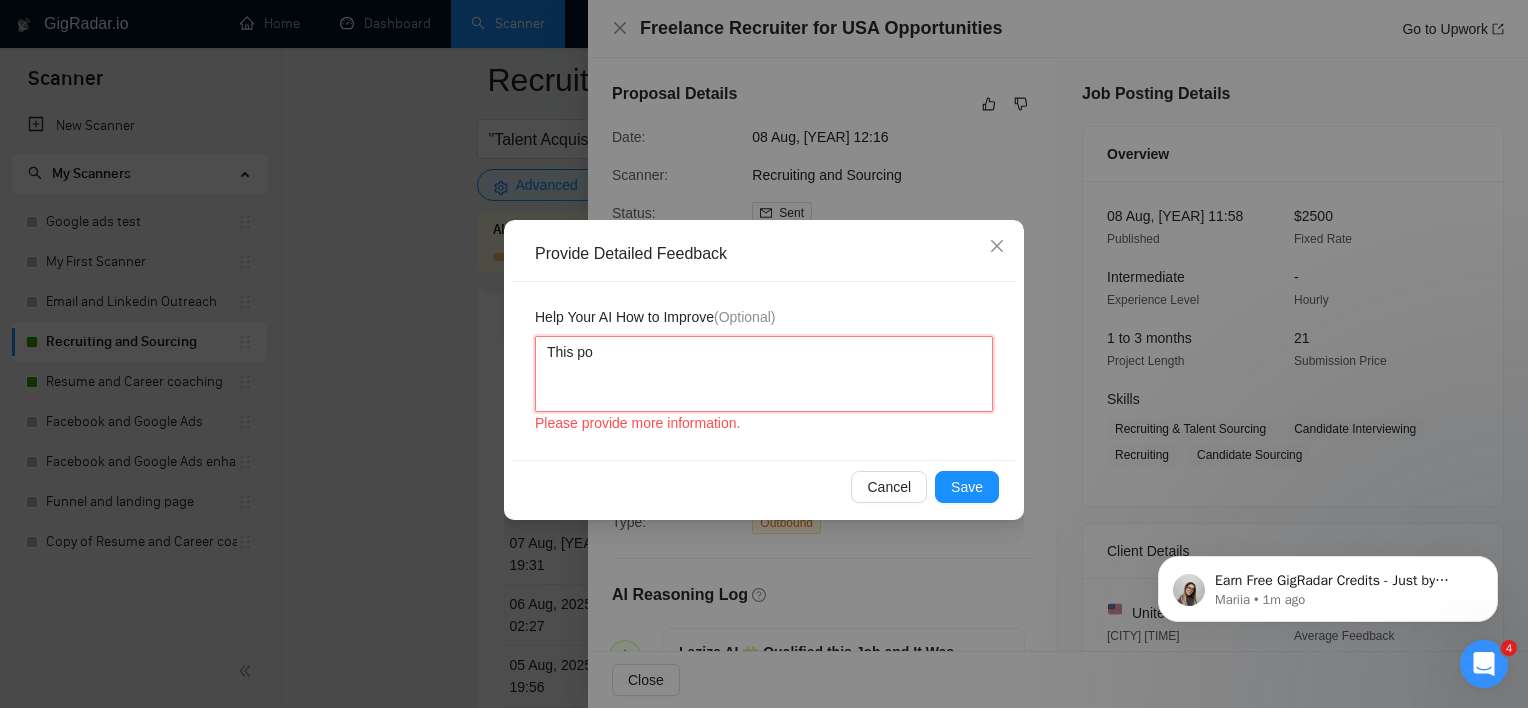type 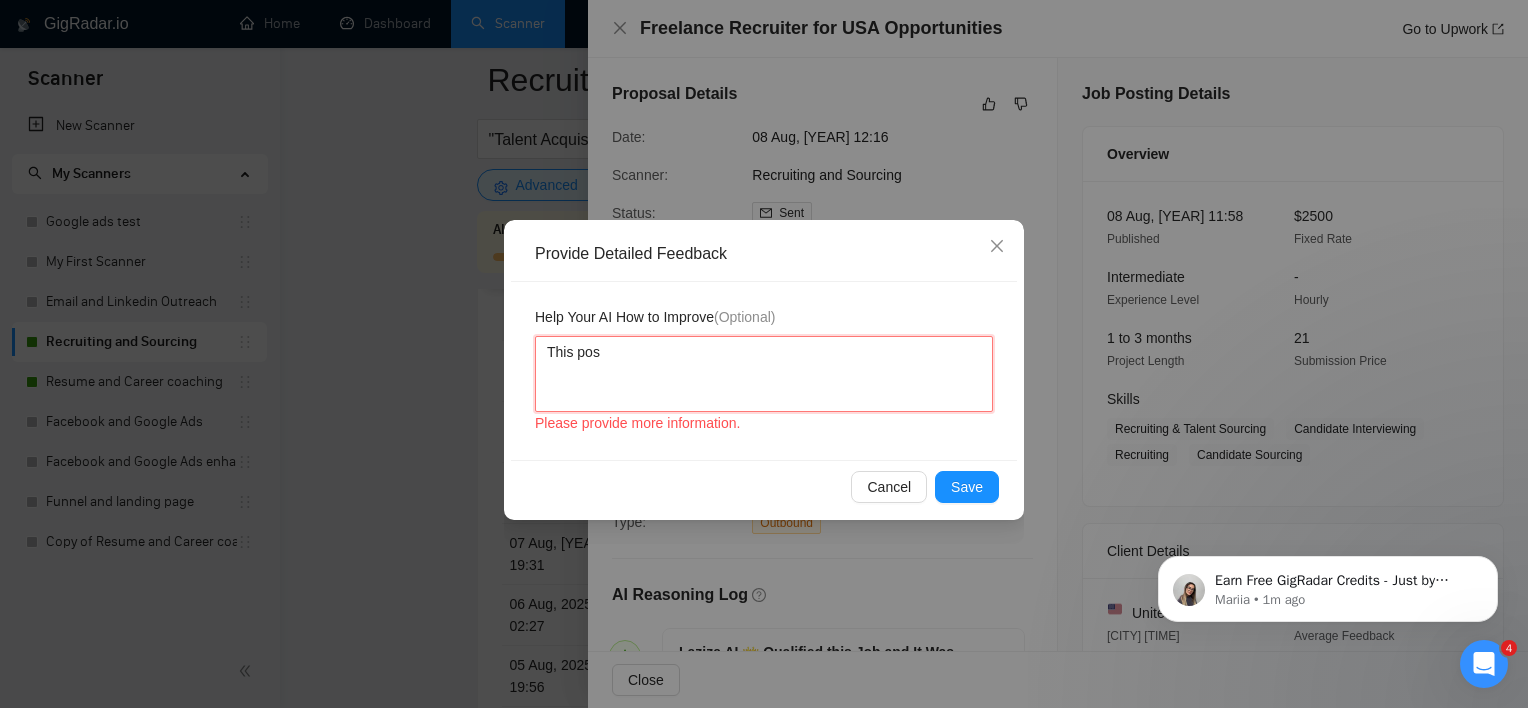 type 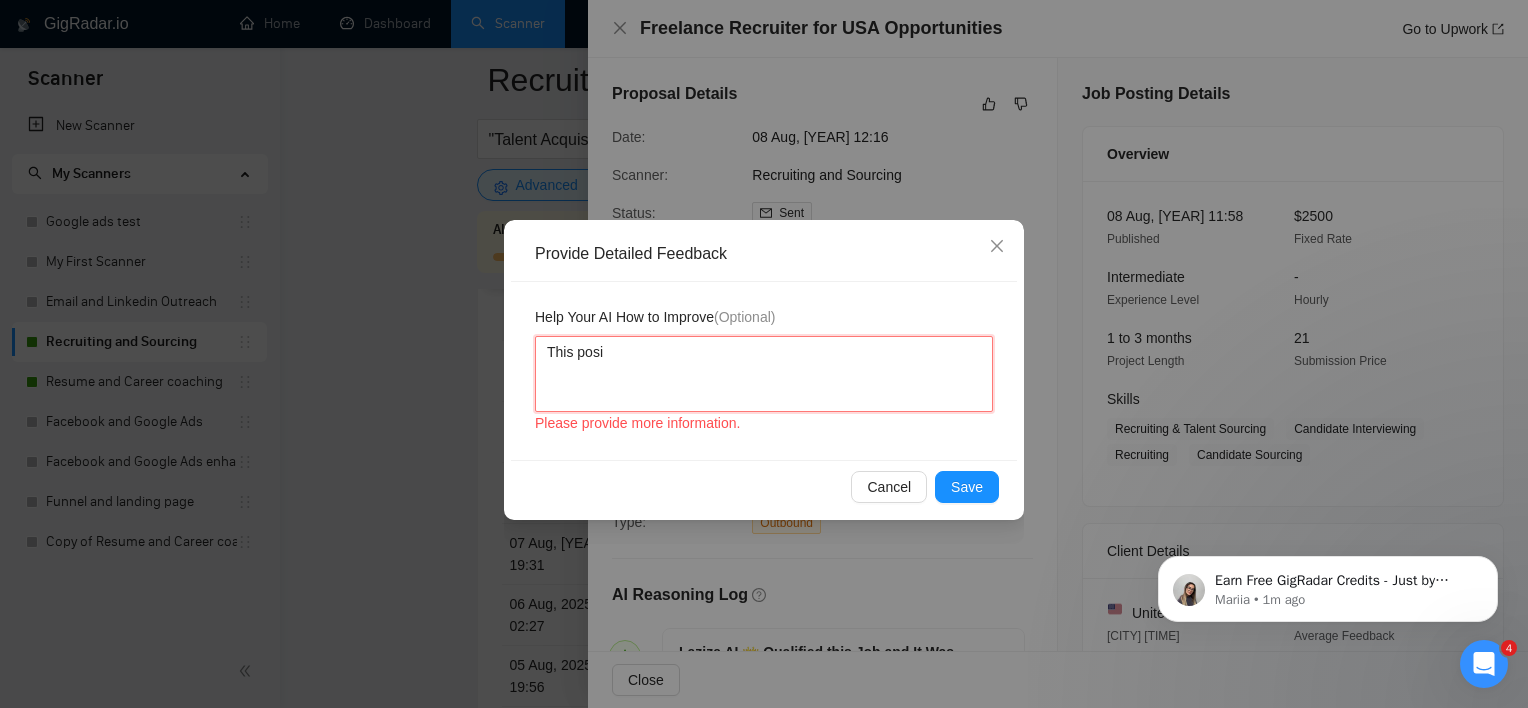 type 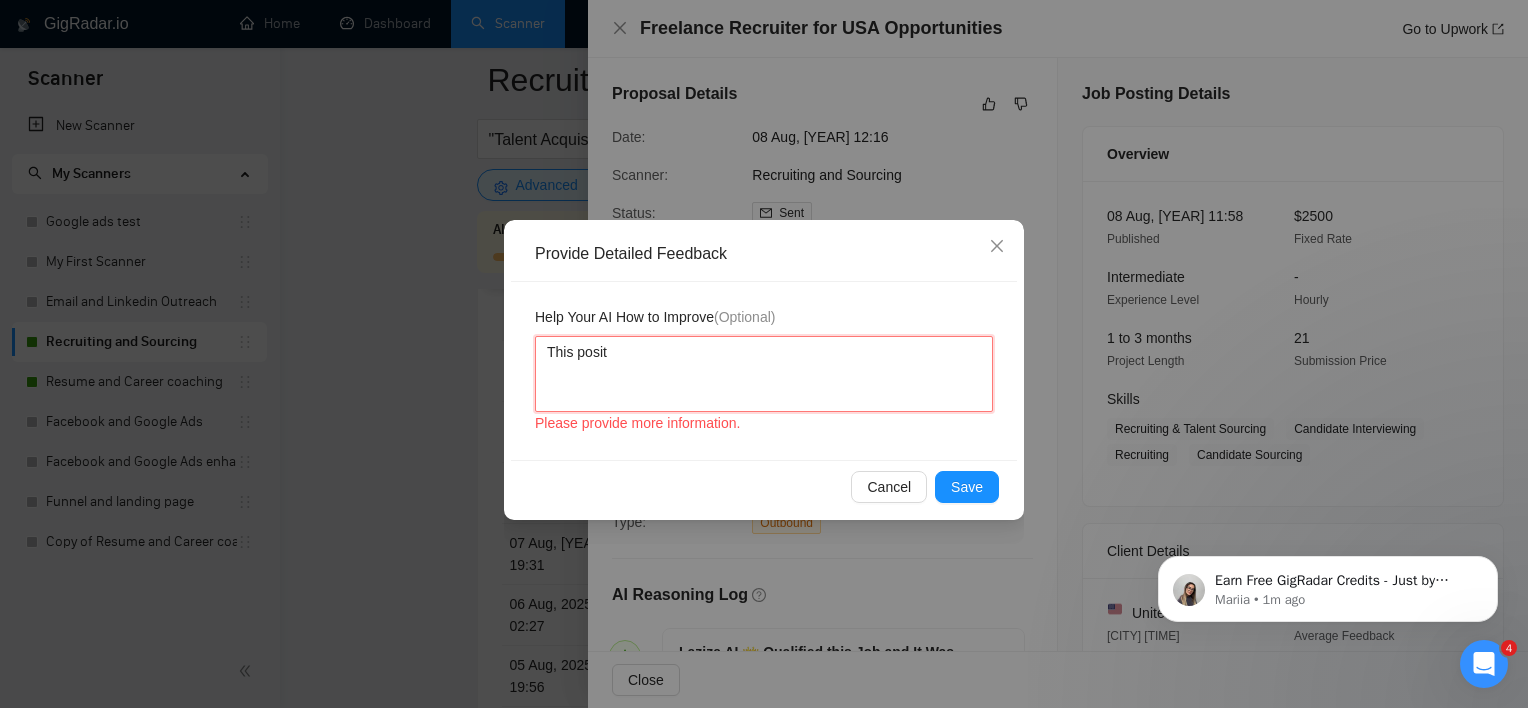 type 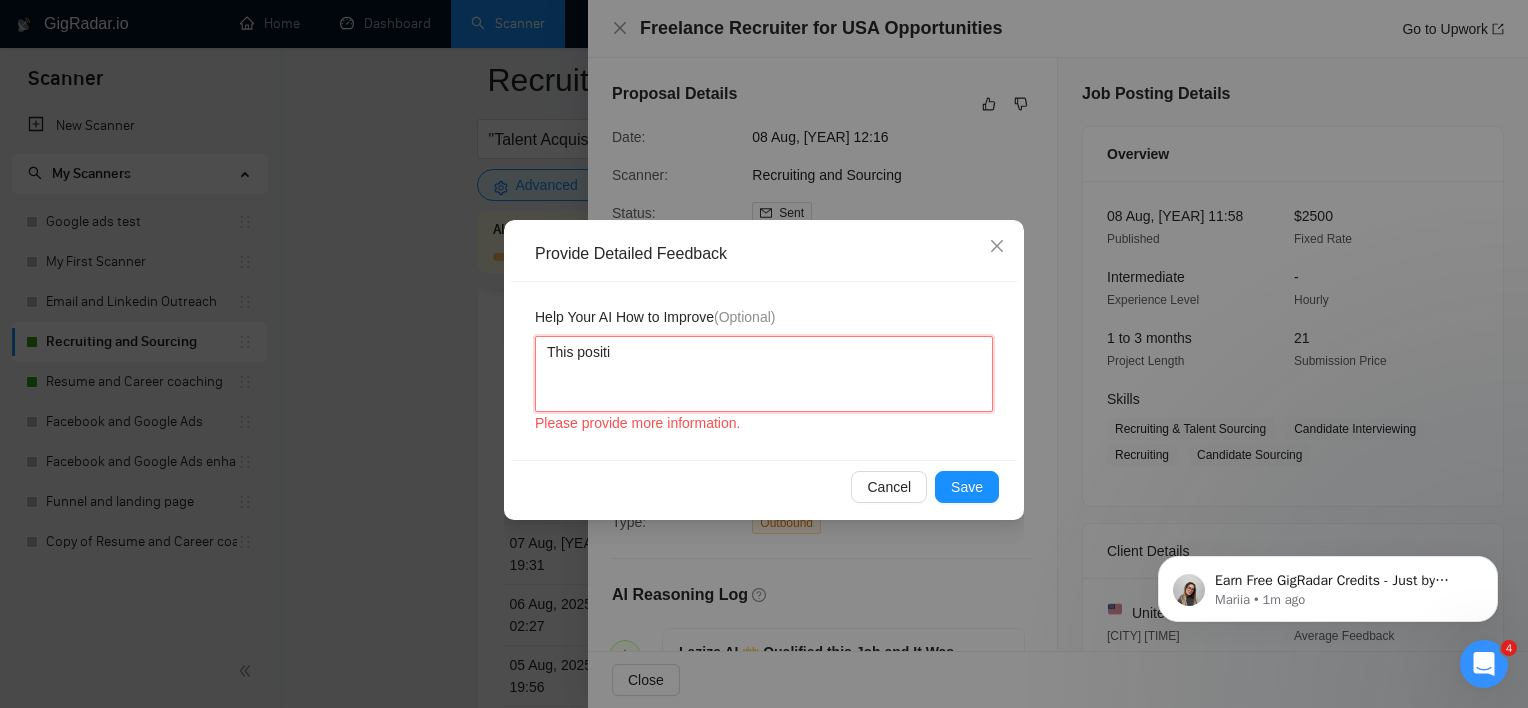 type 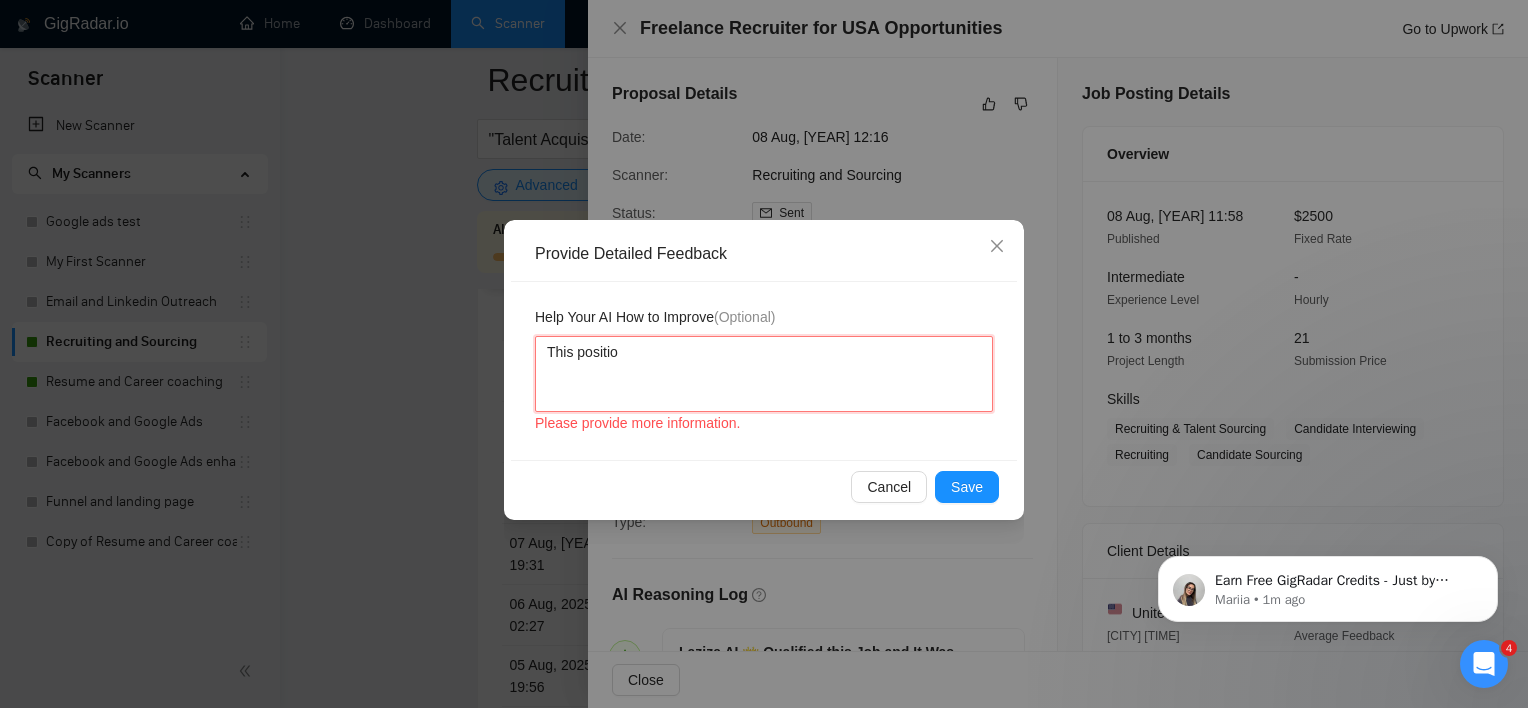 type 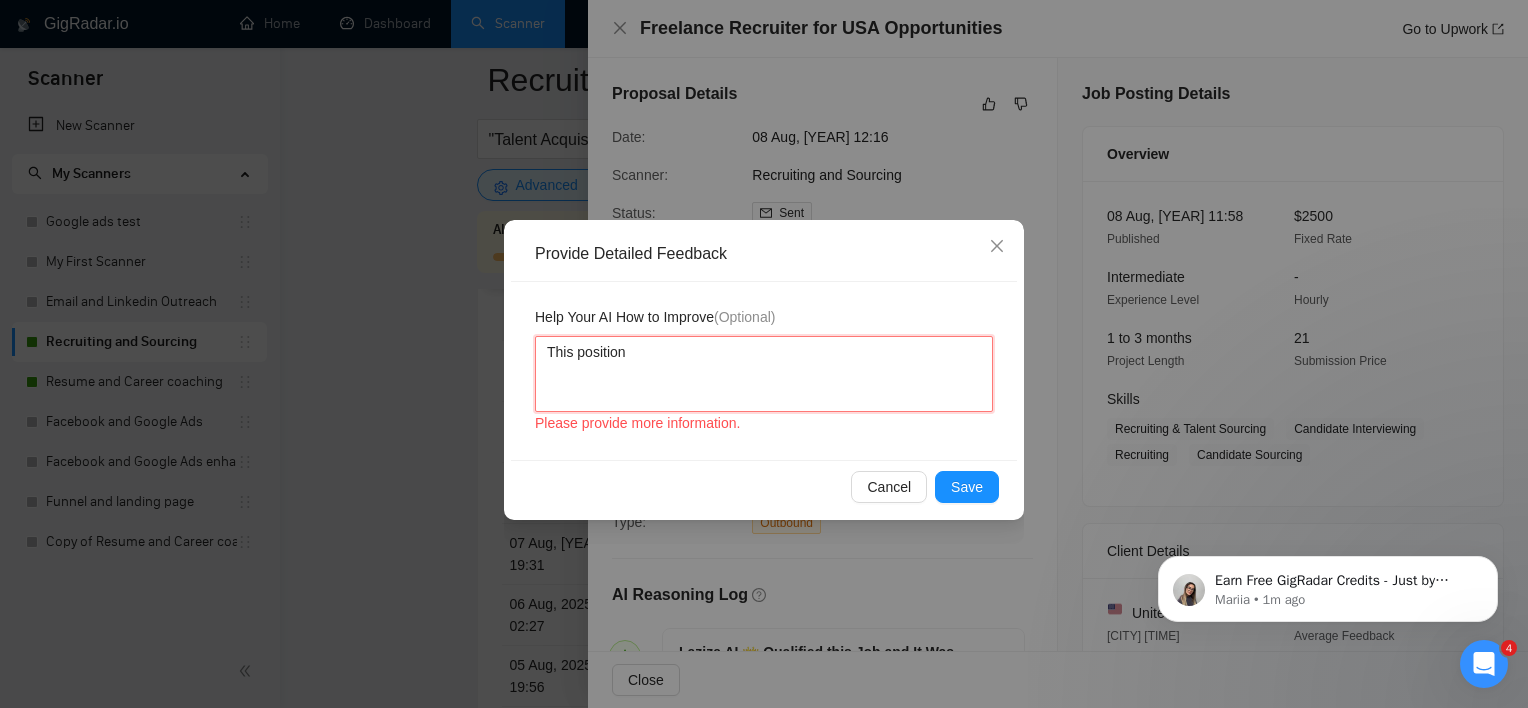 type 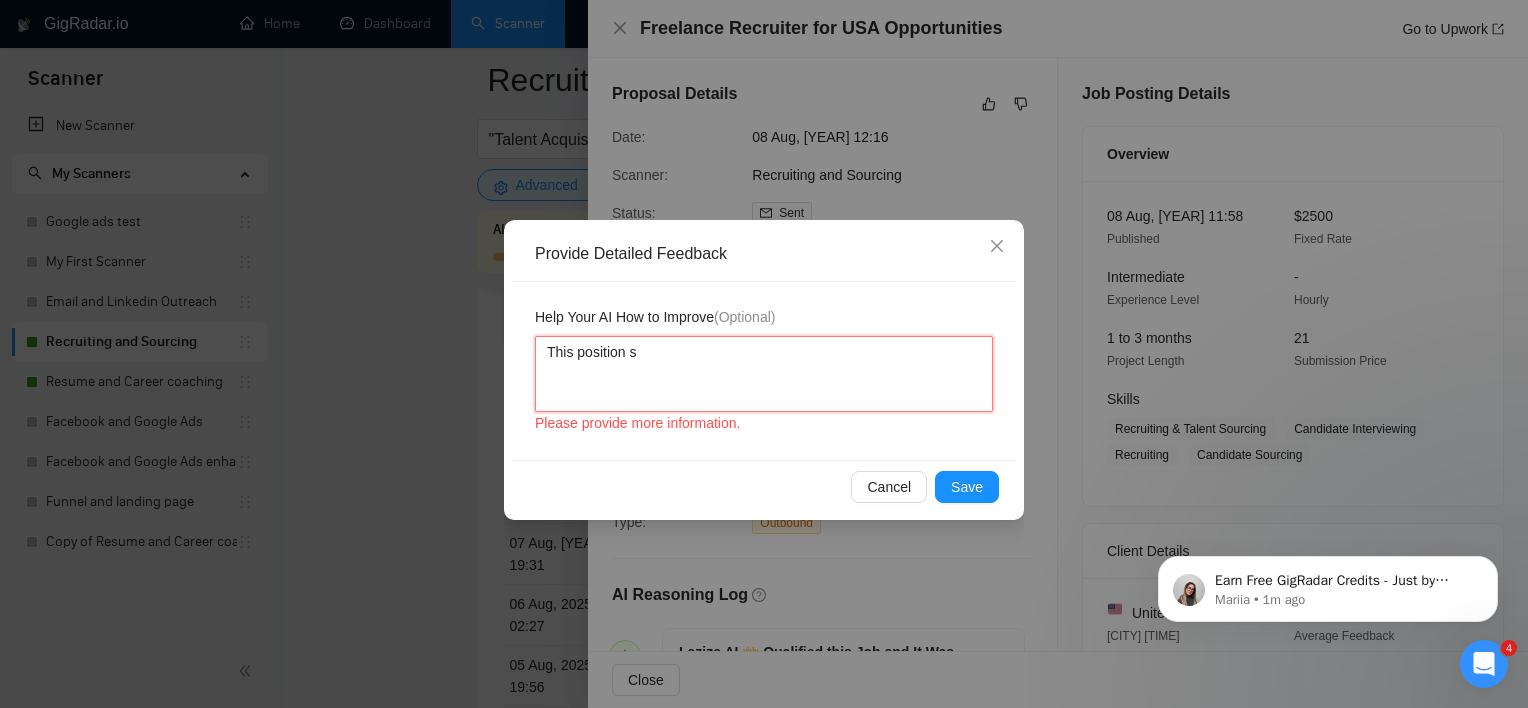 type 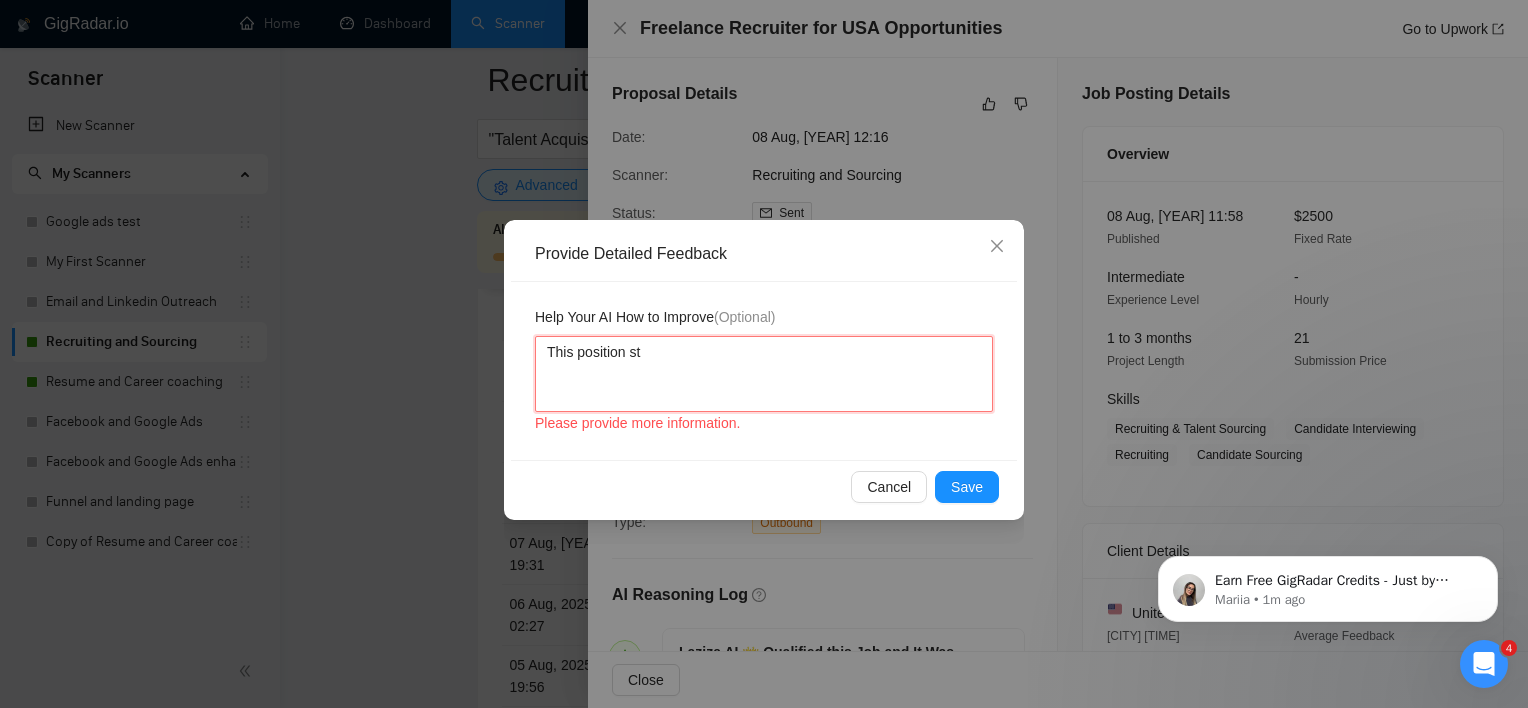 type 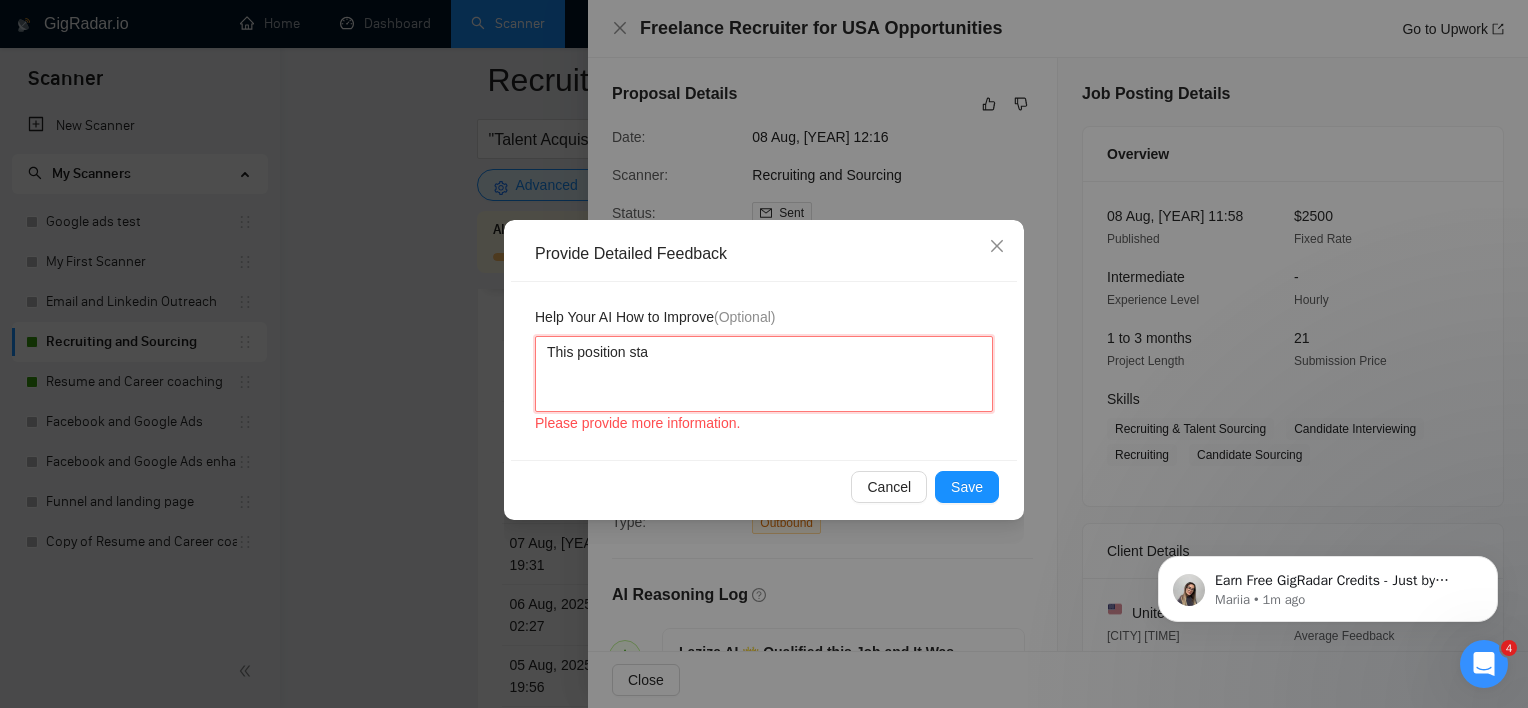type 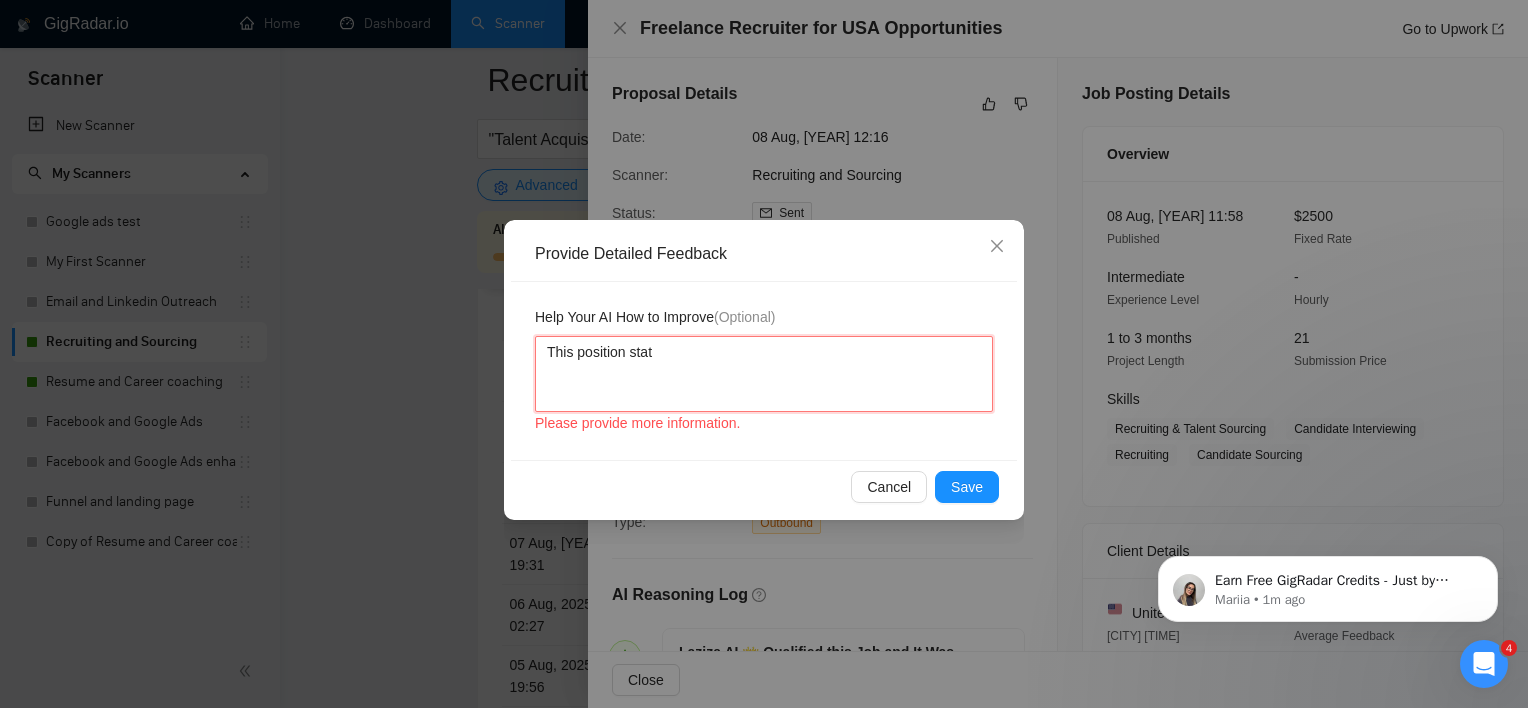 type 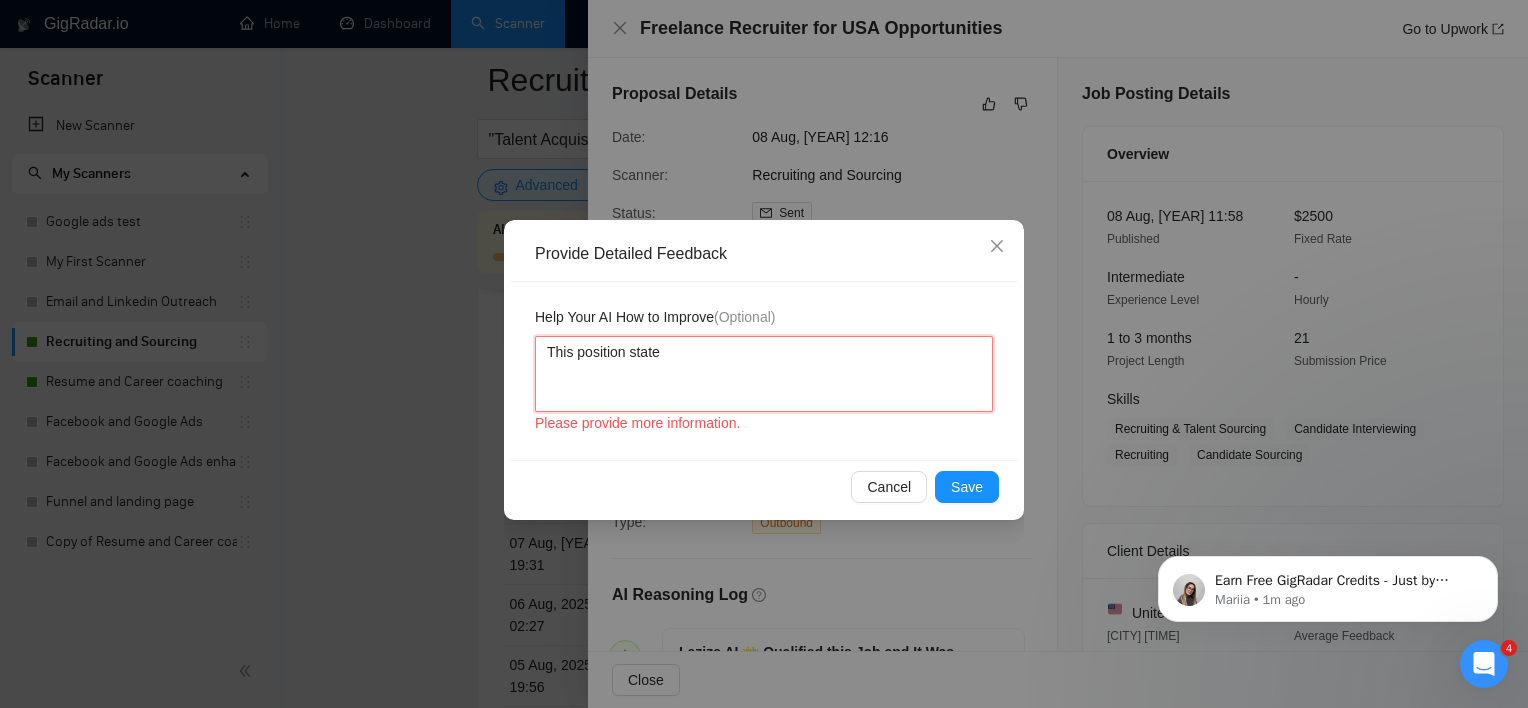 type 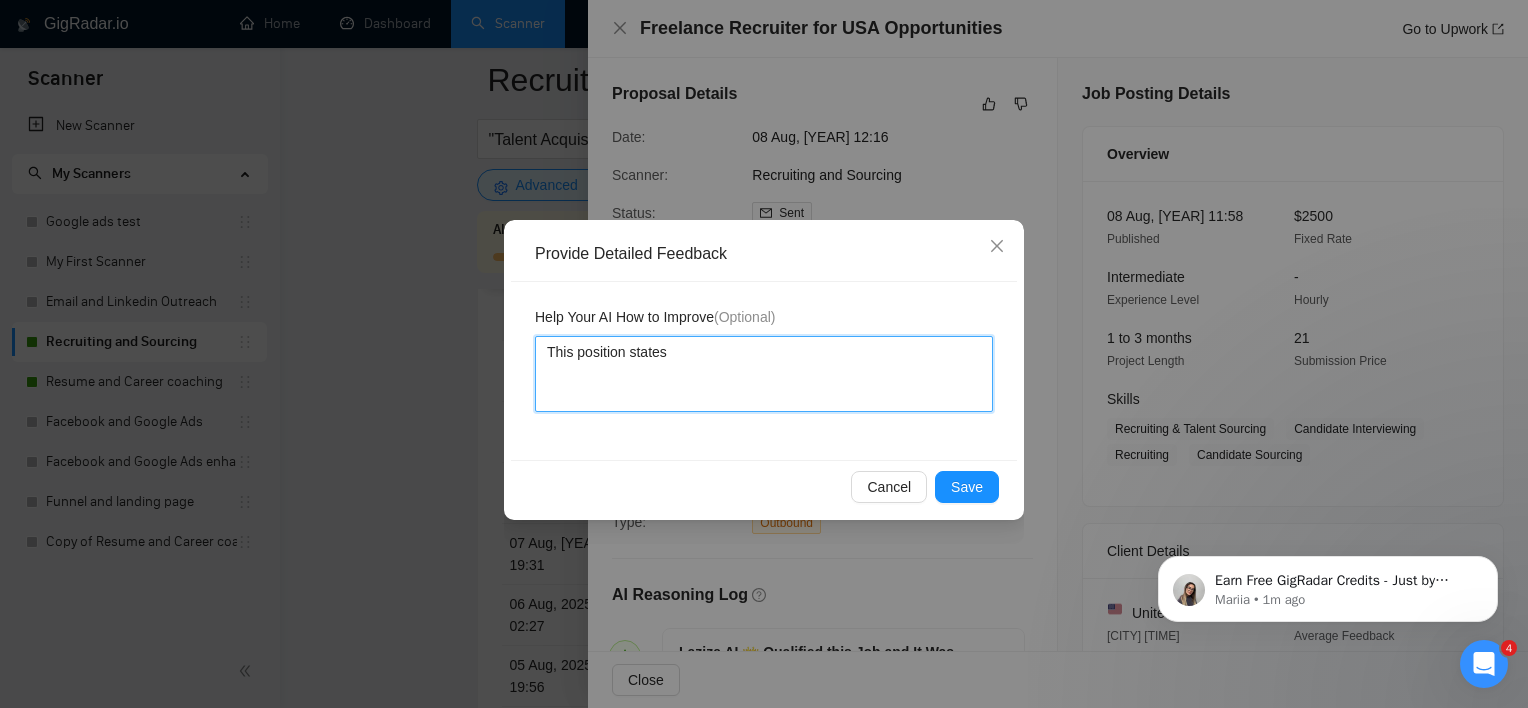 type 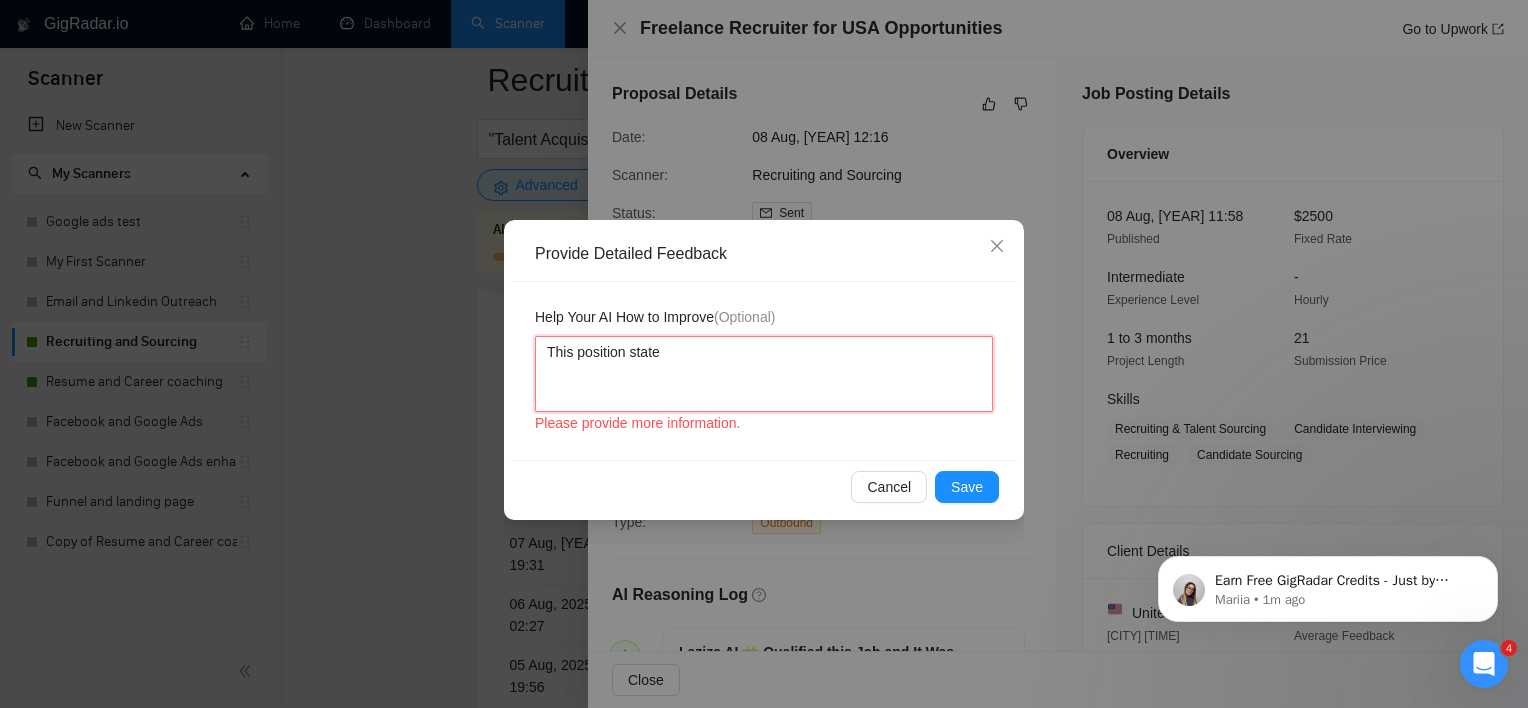 type 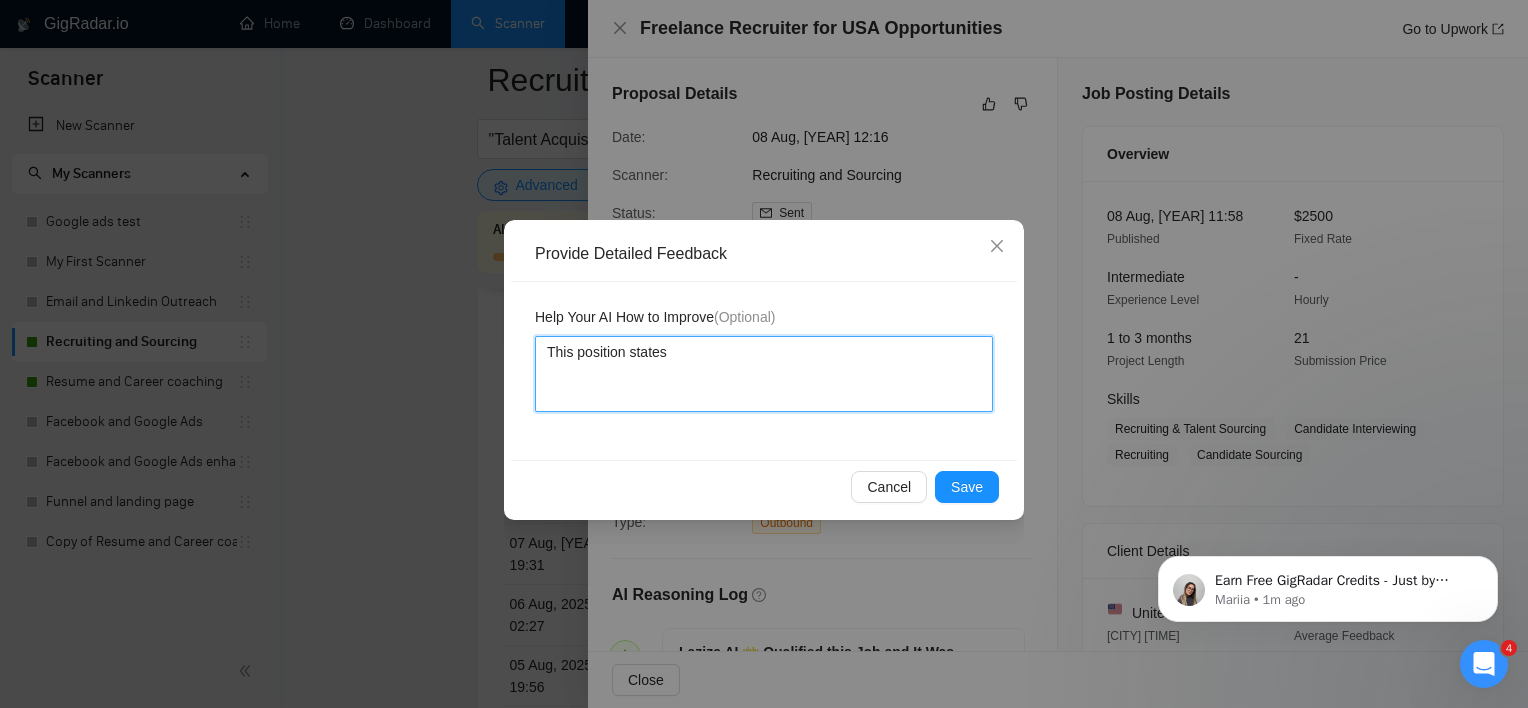 type 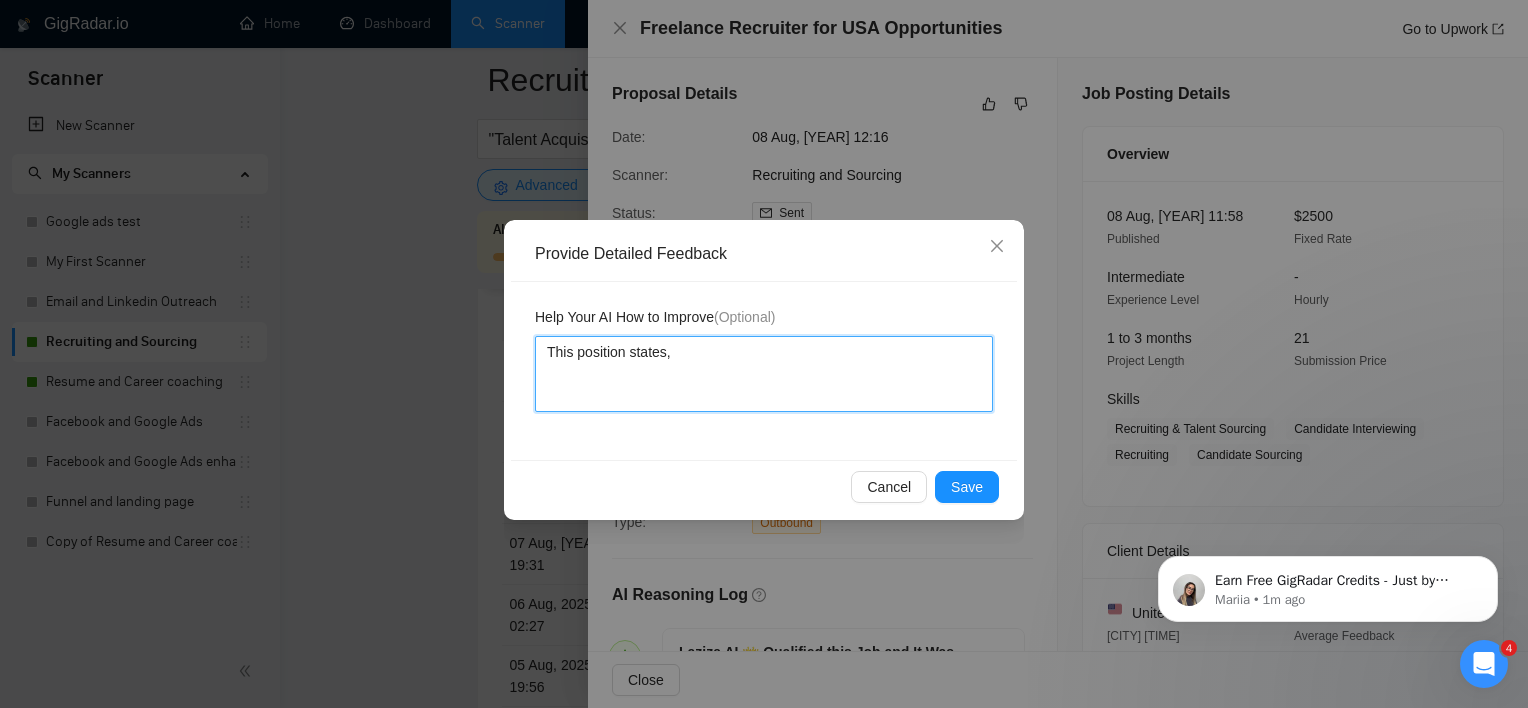type 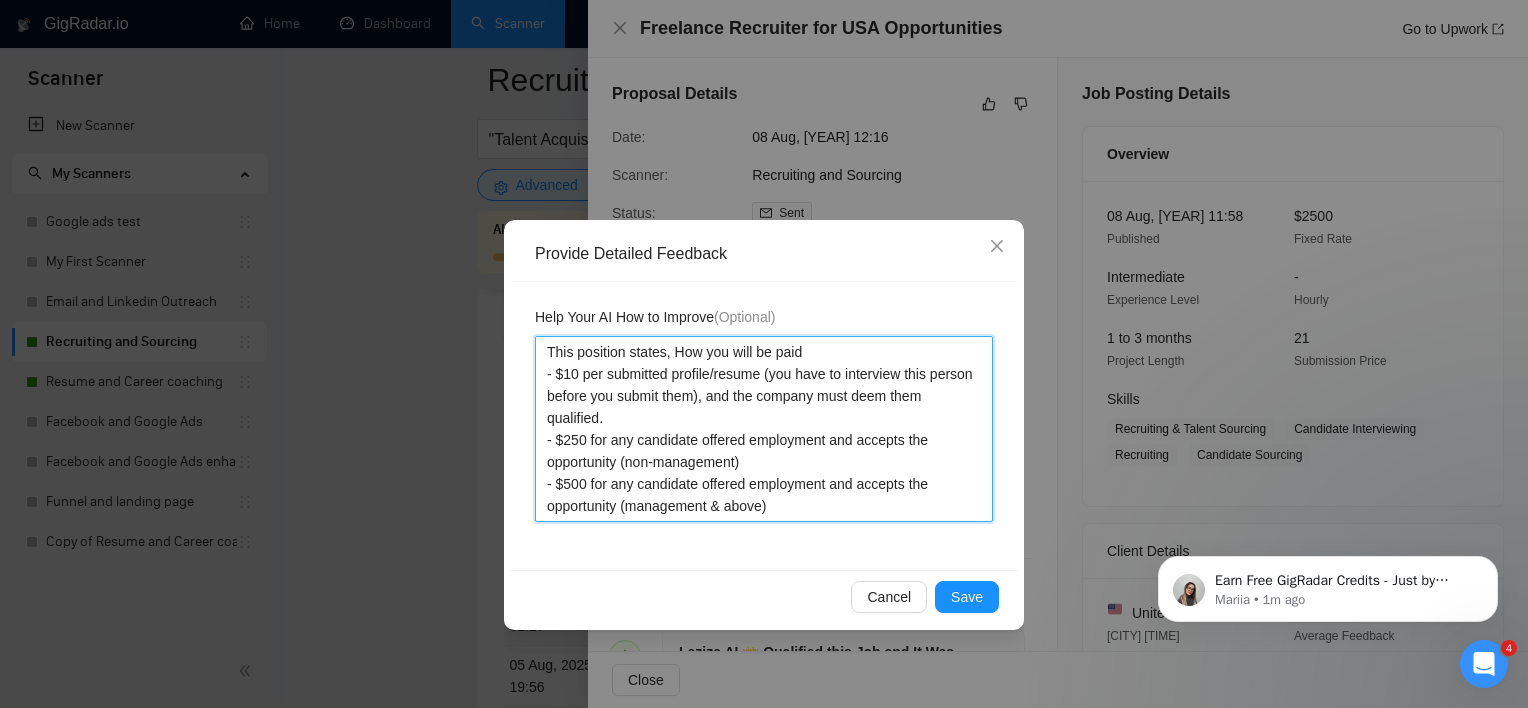 type 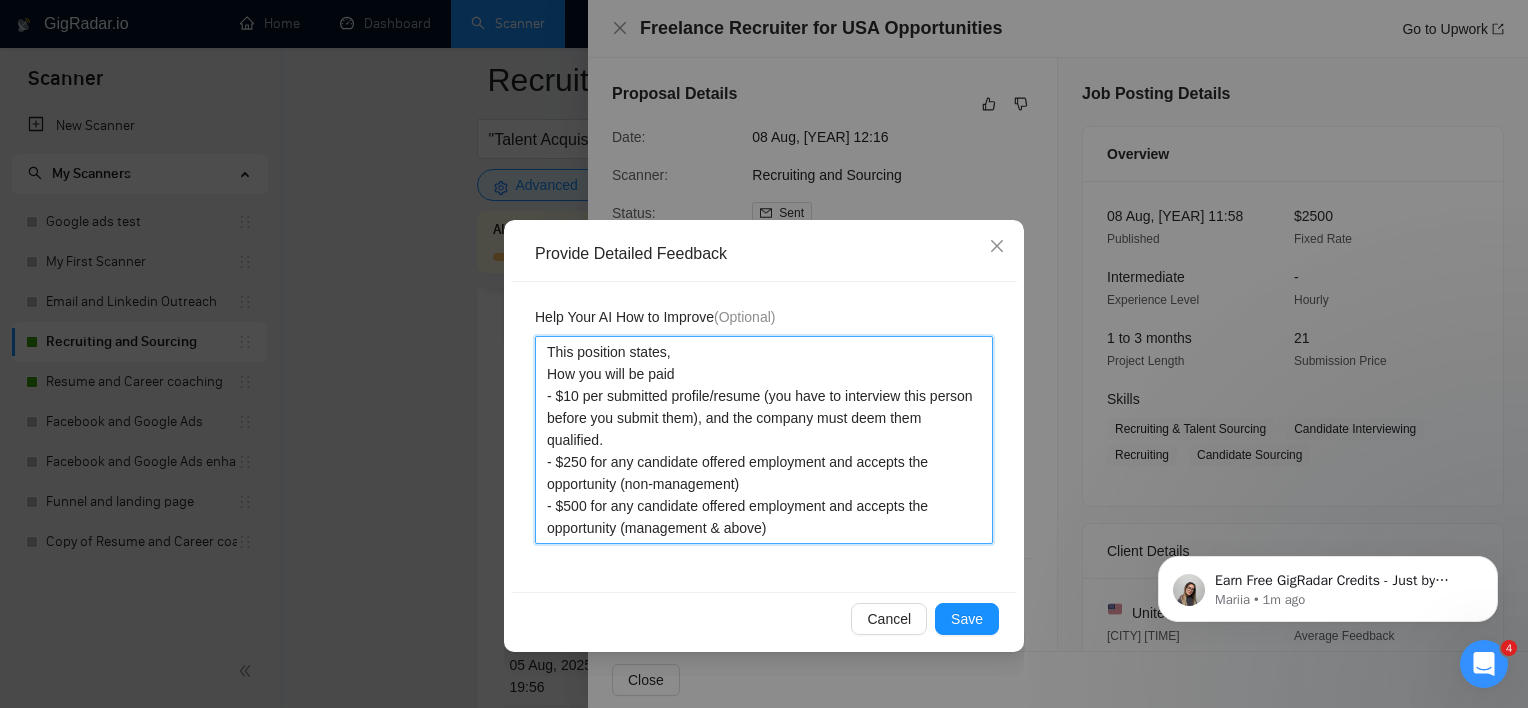 type 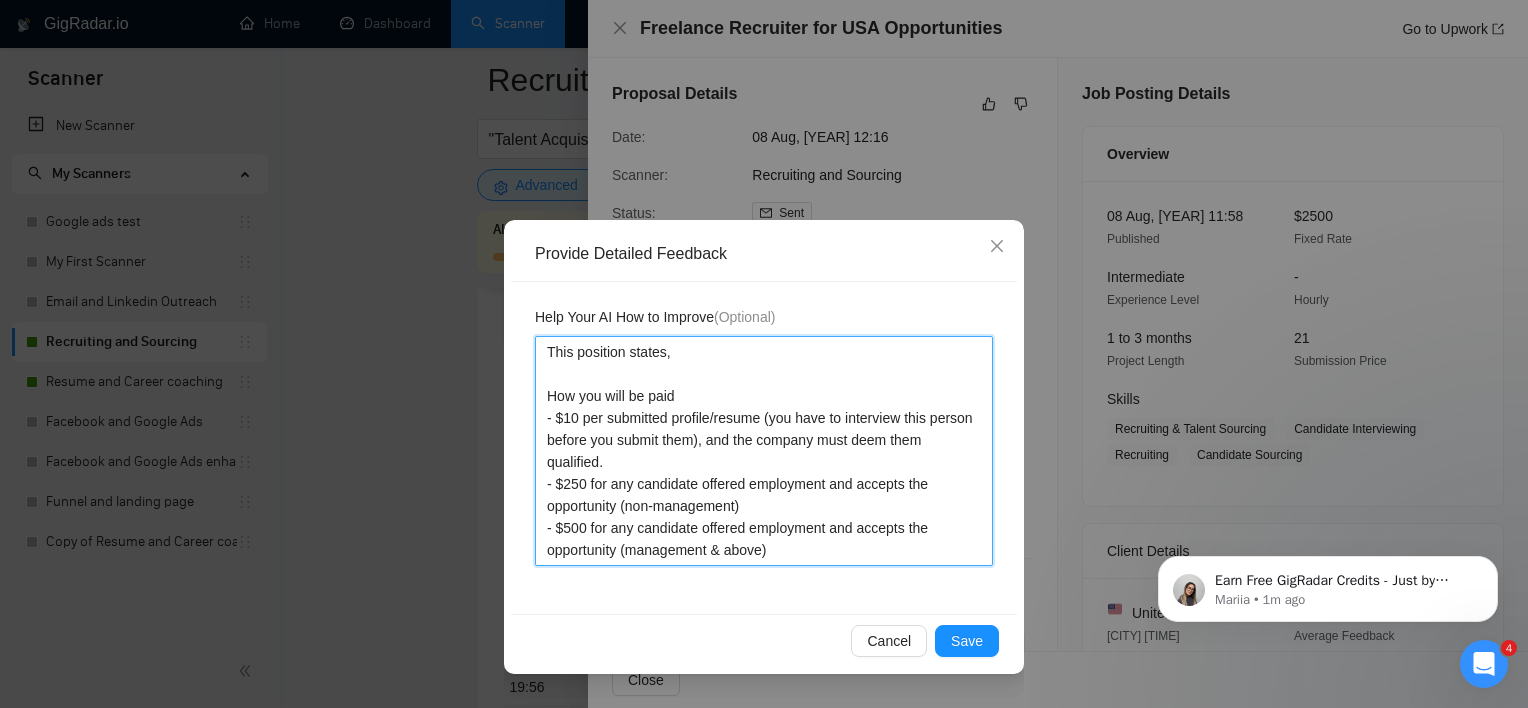 type 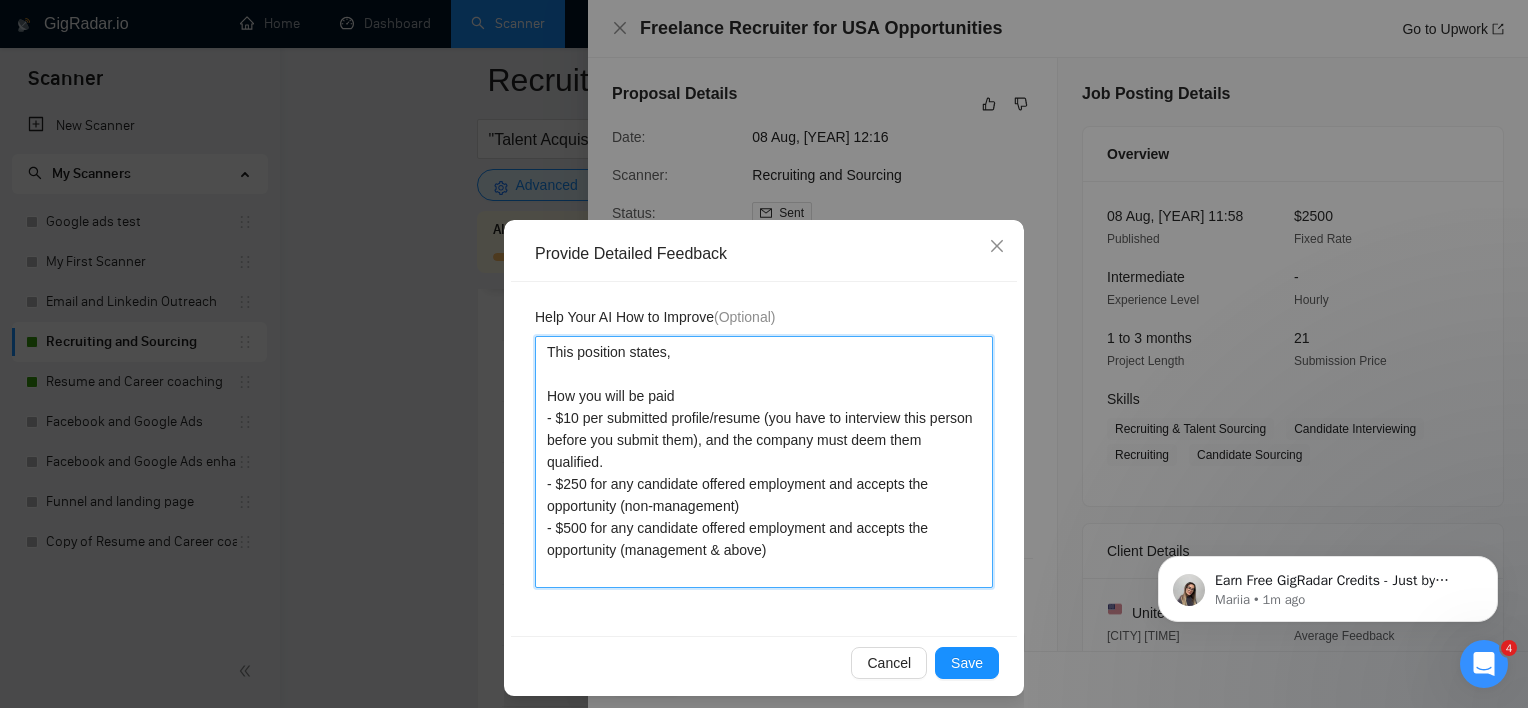 type 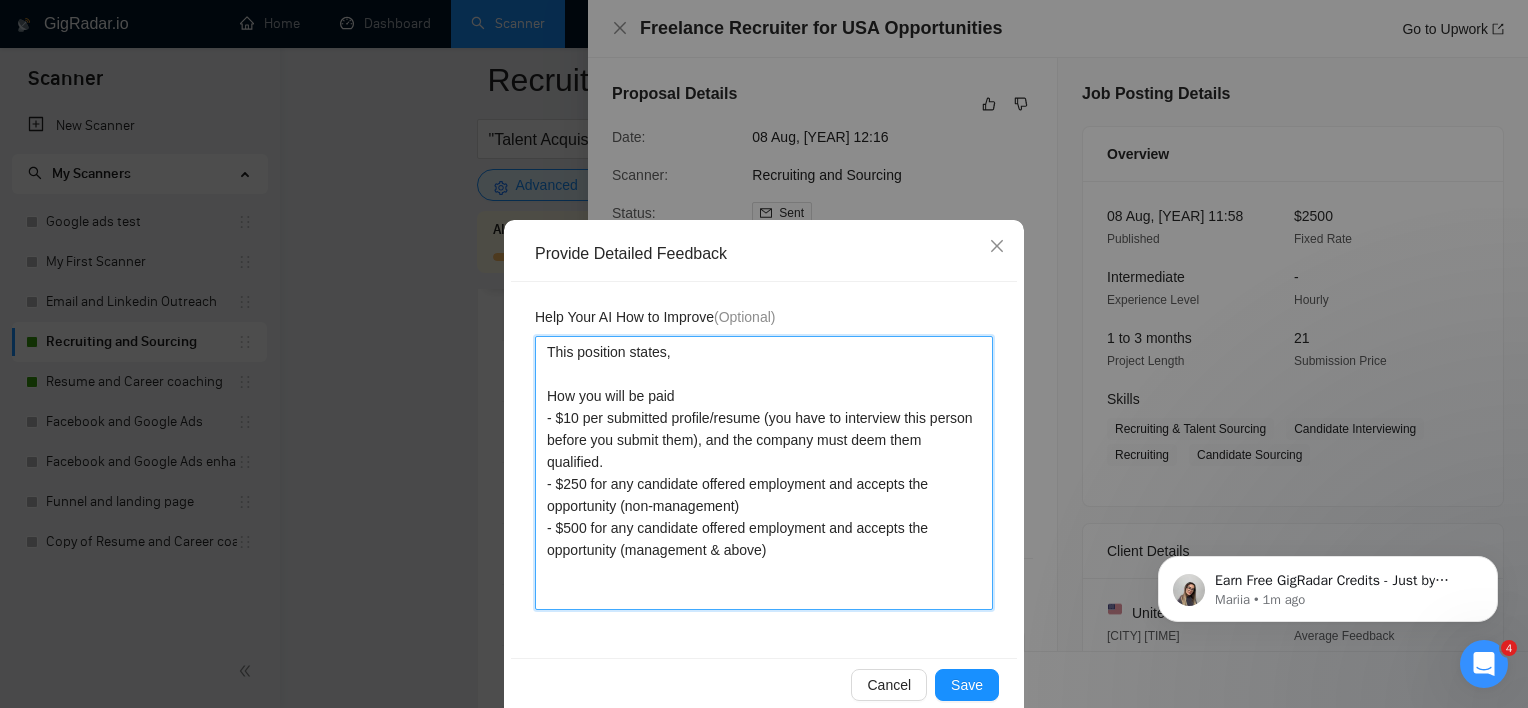 type 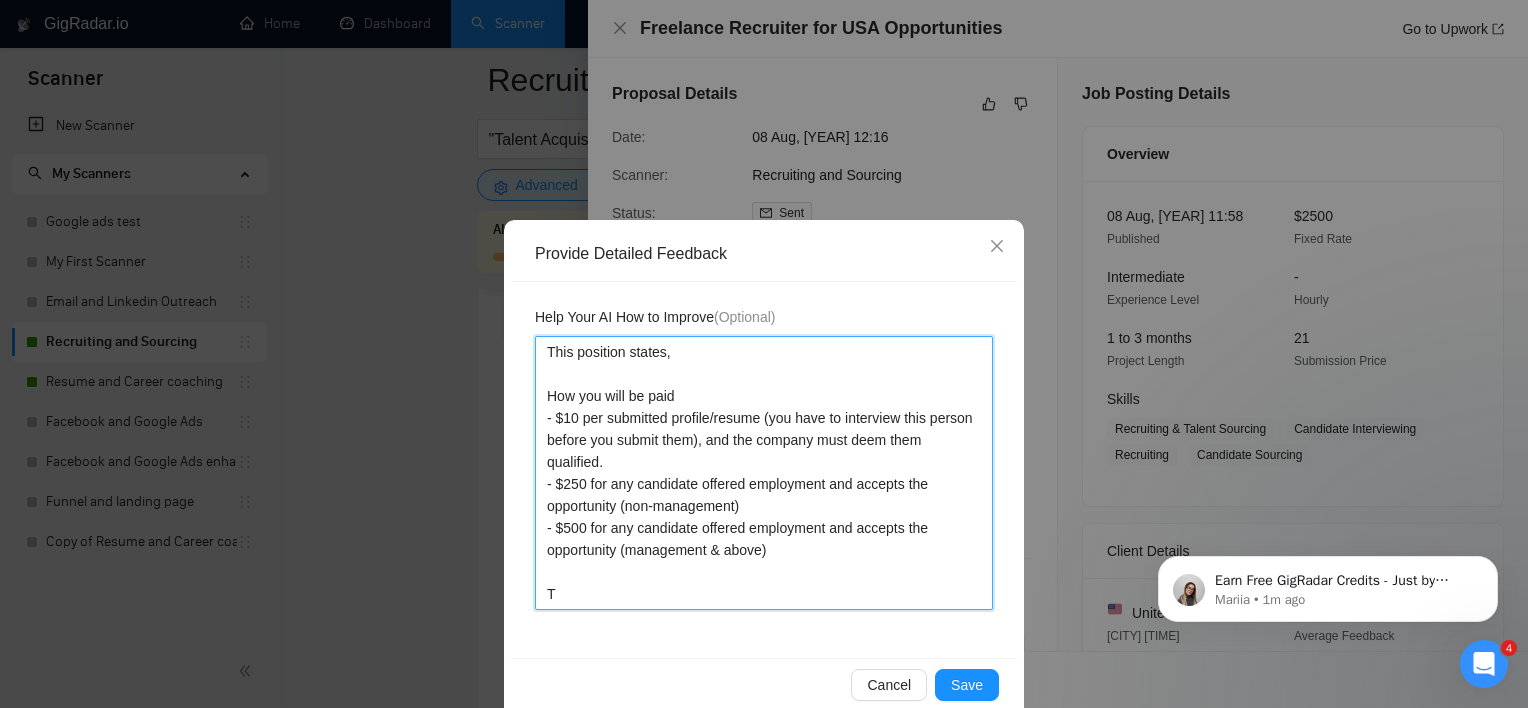 type 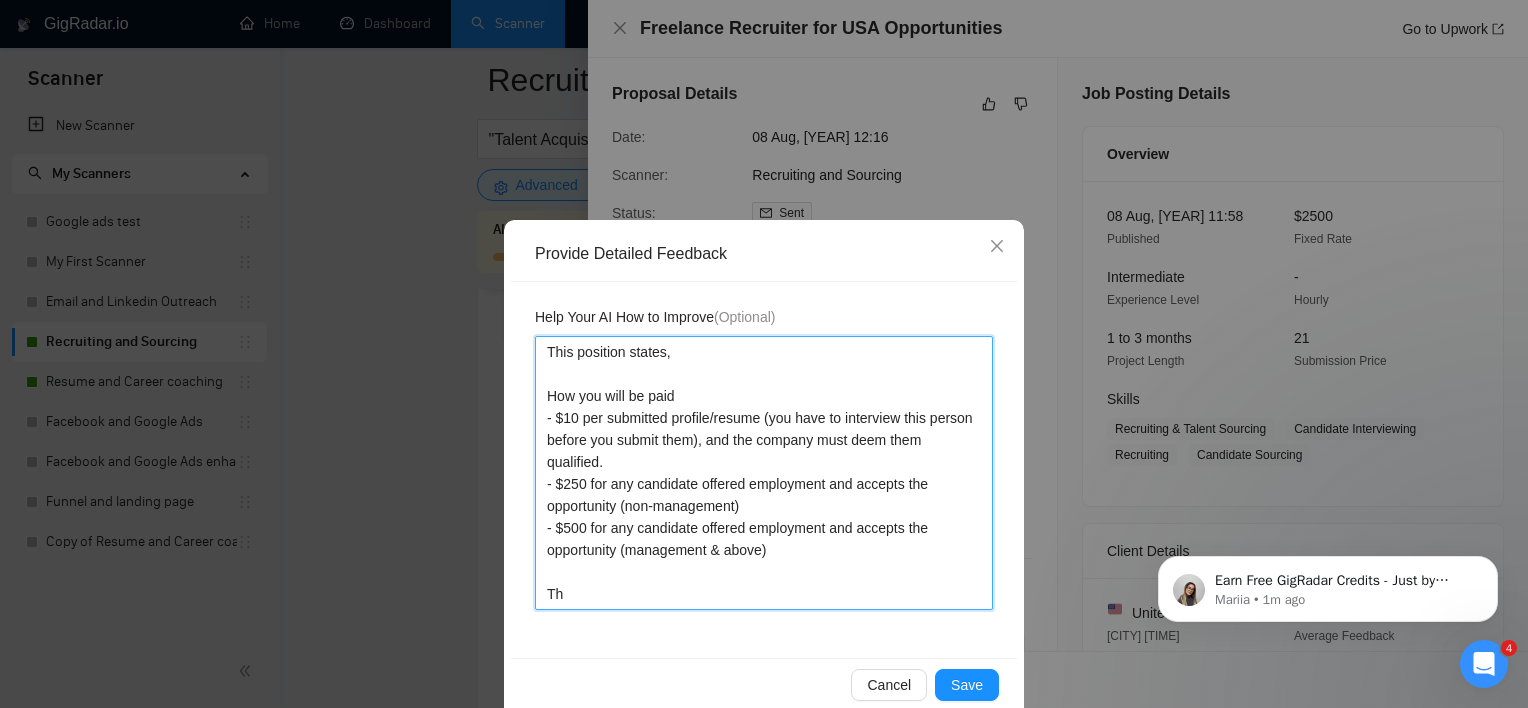 type 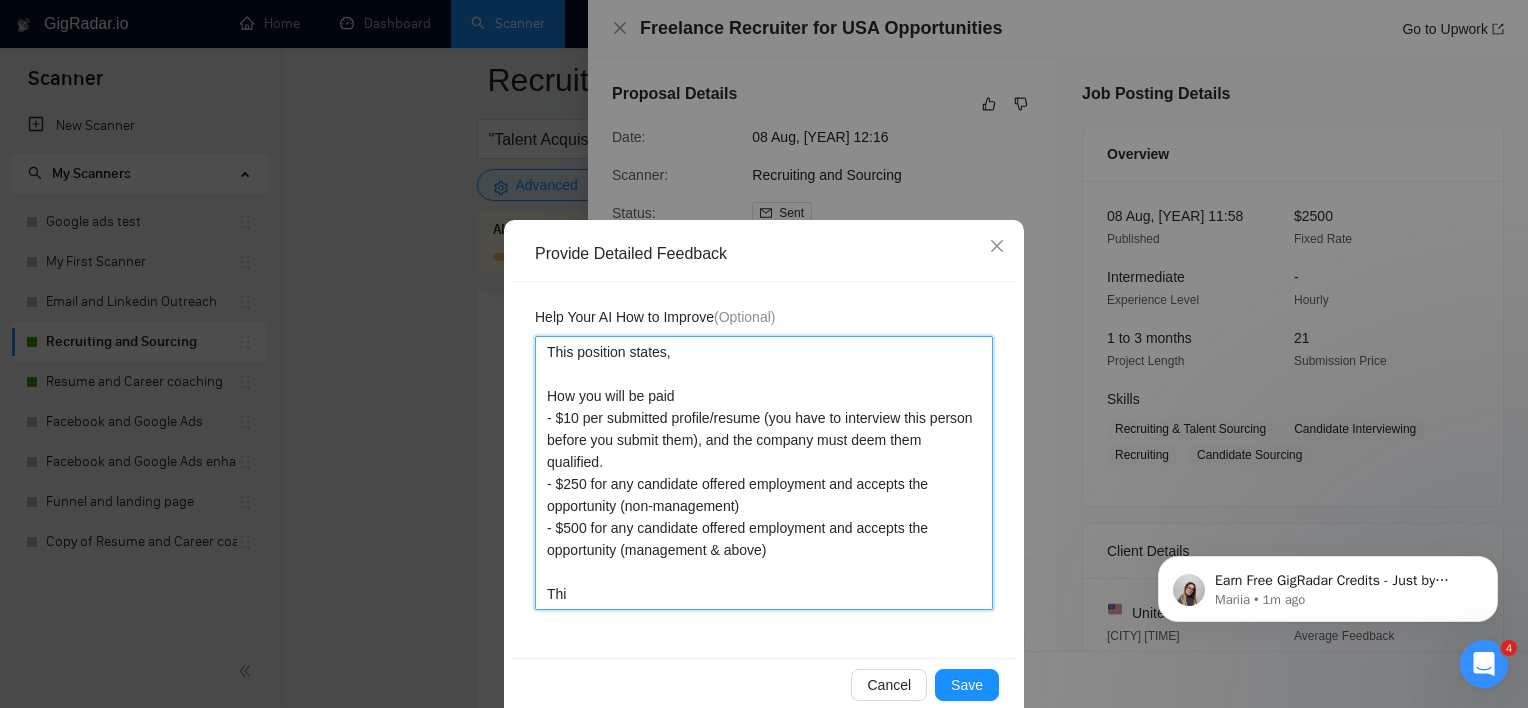type 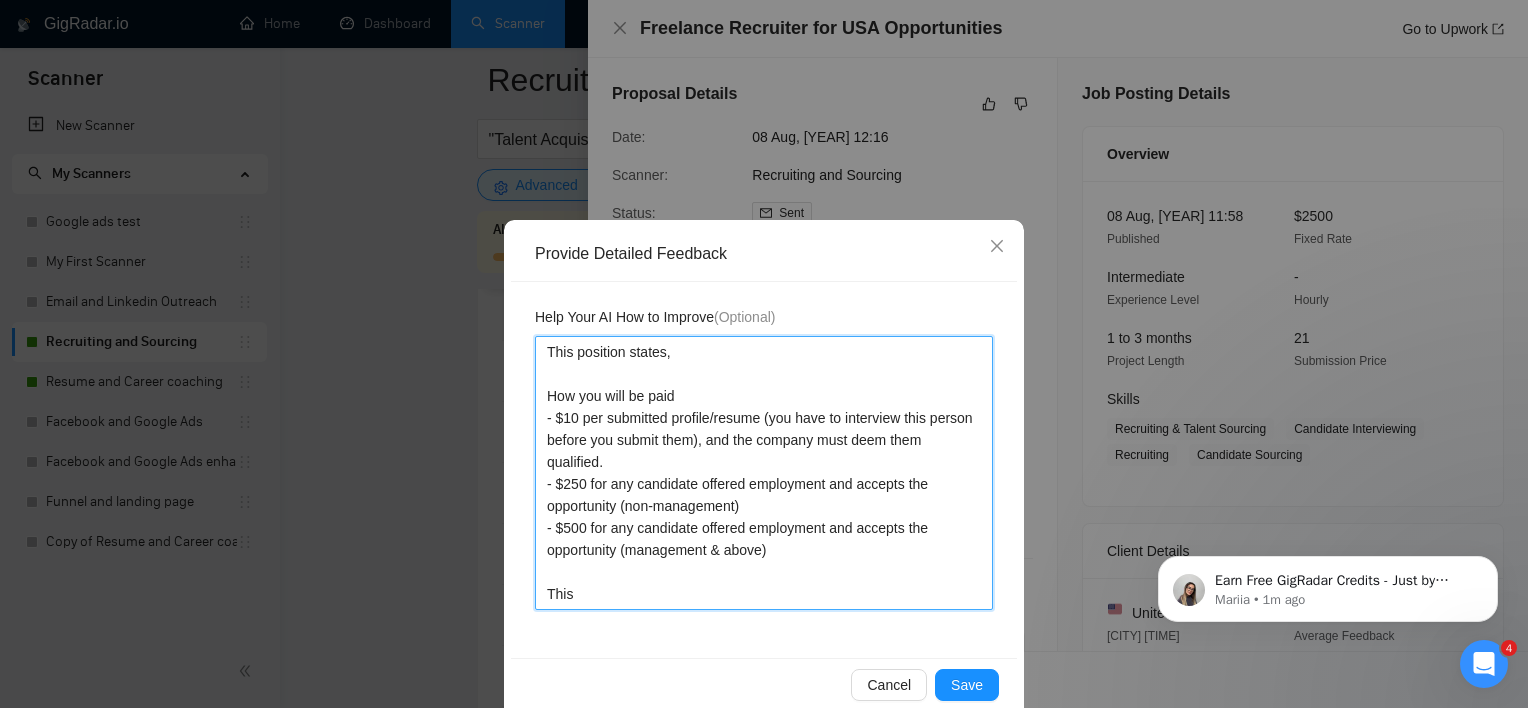 type 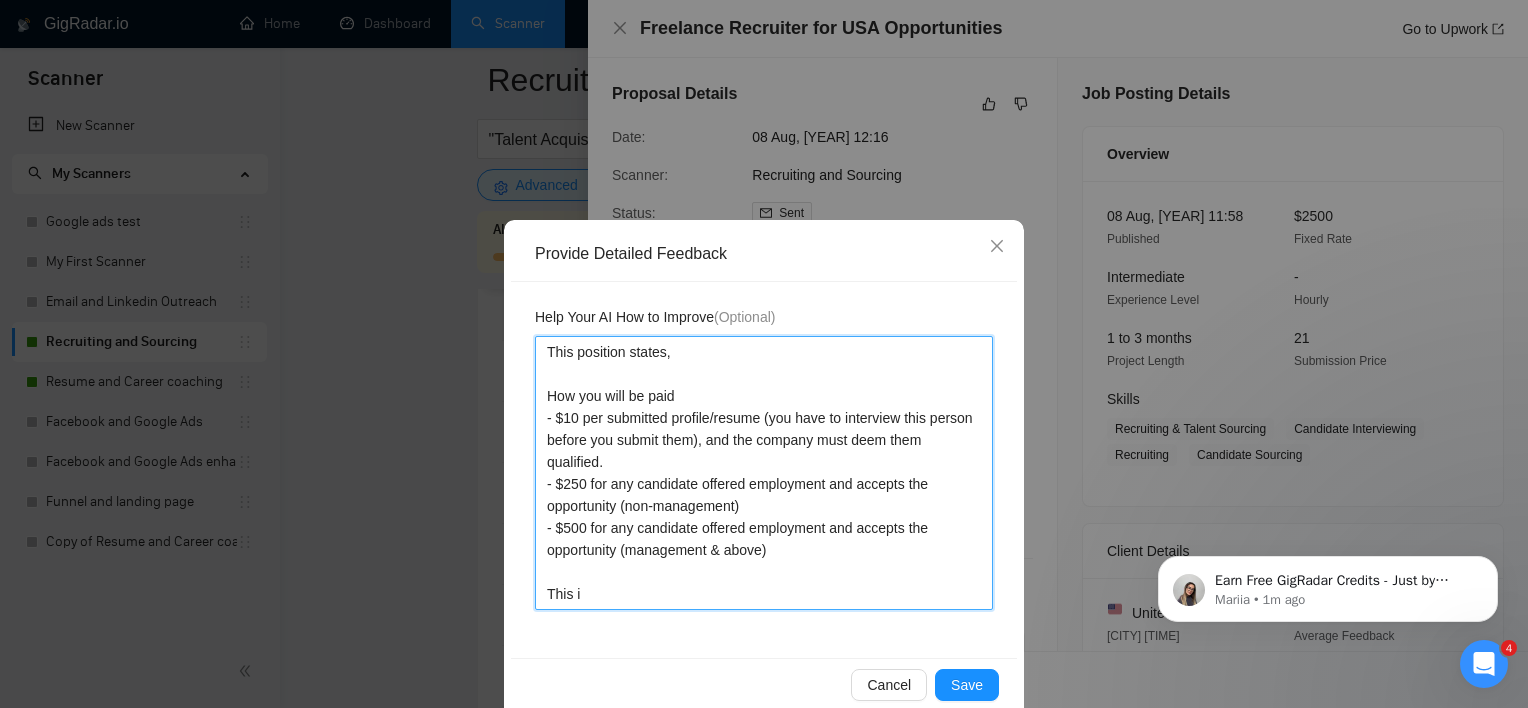type 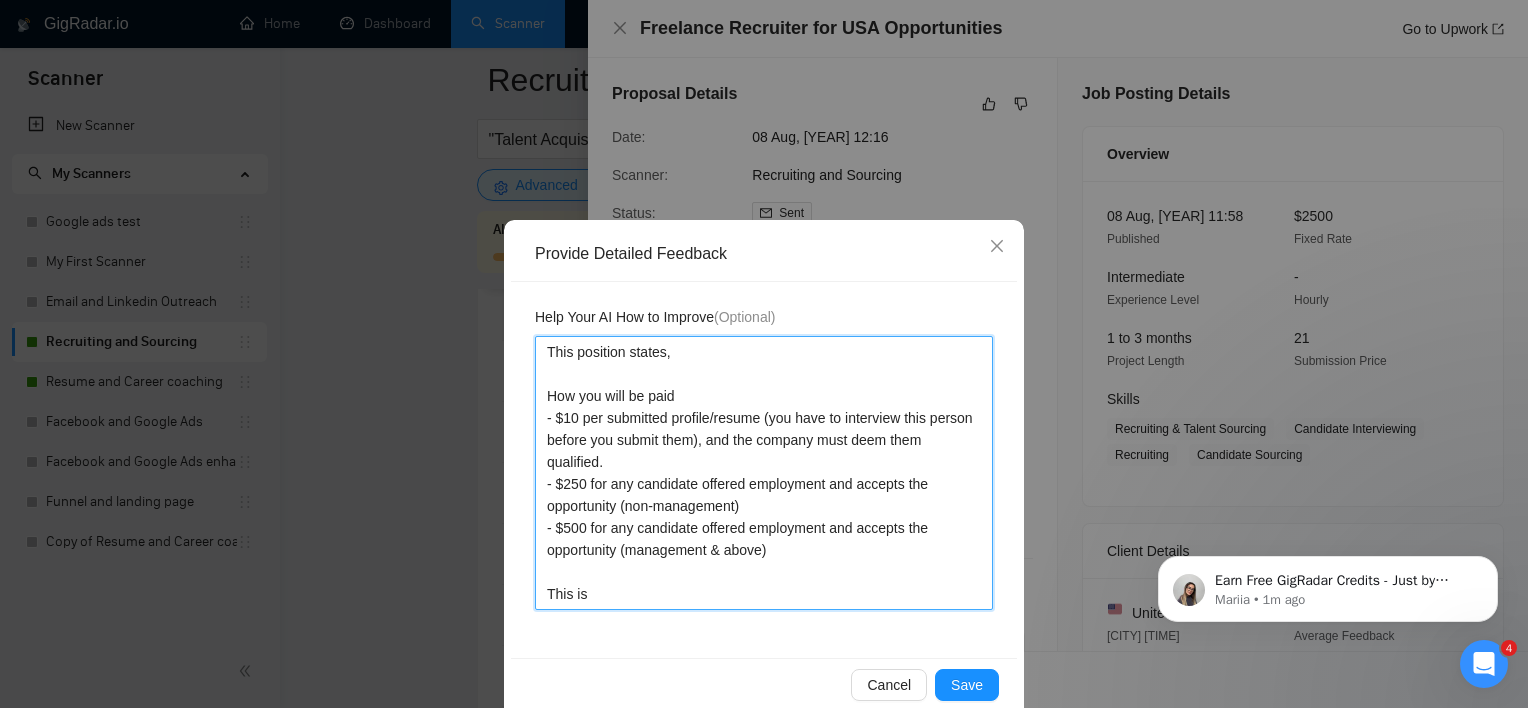 type 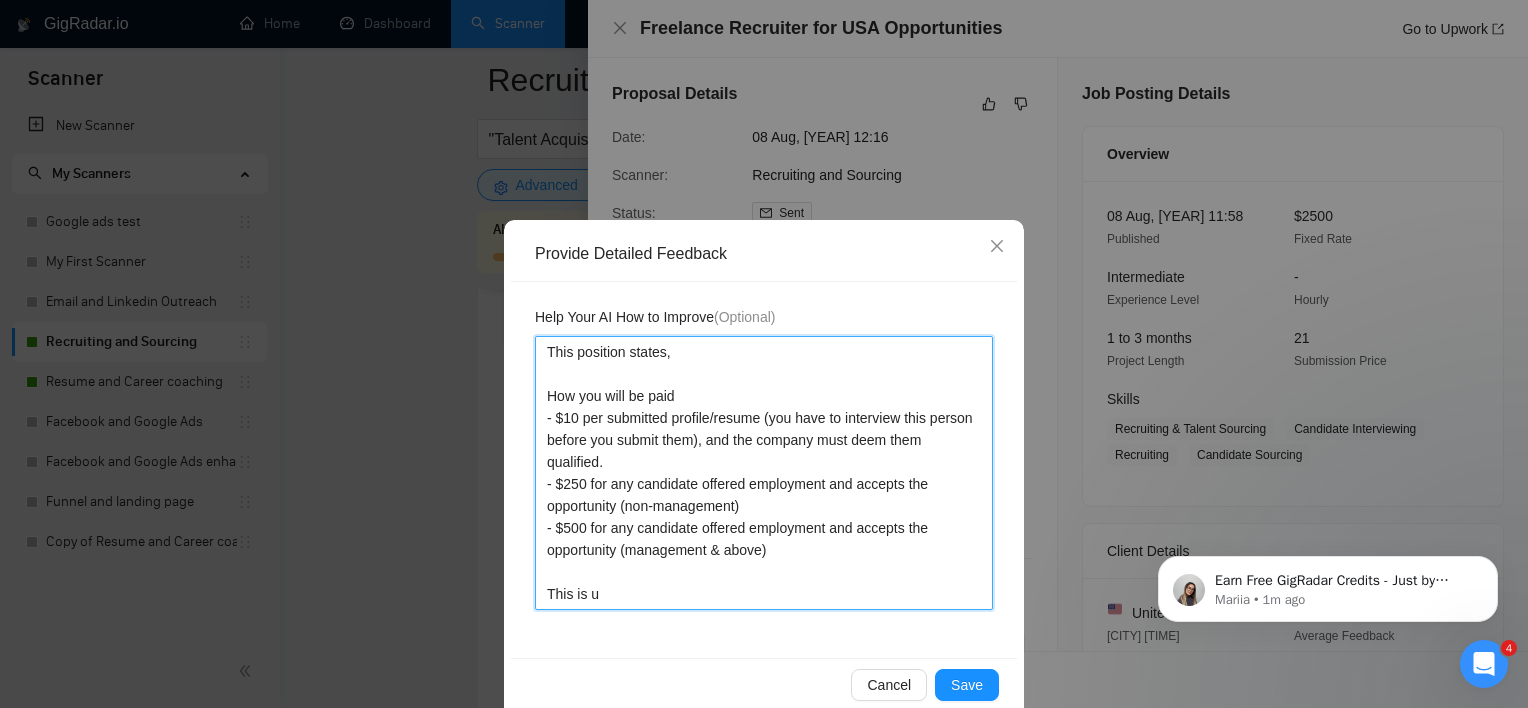 type 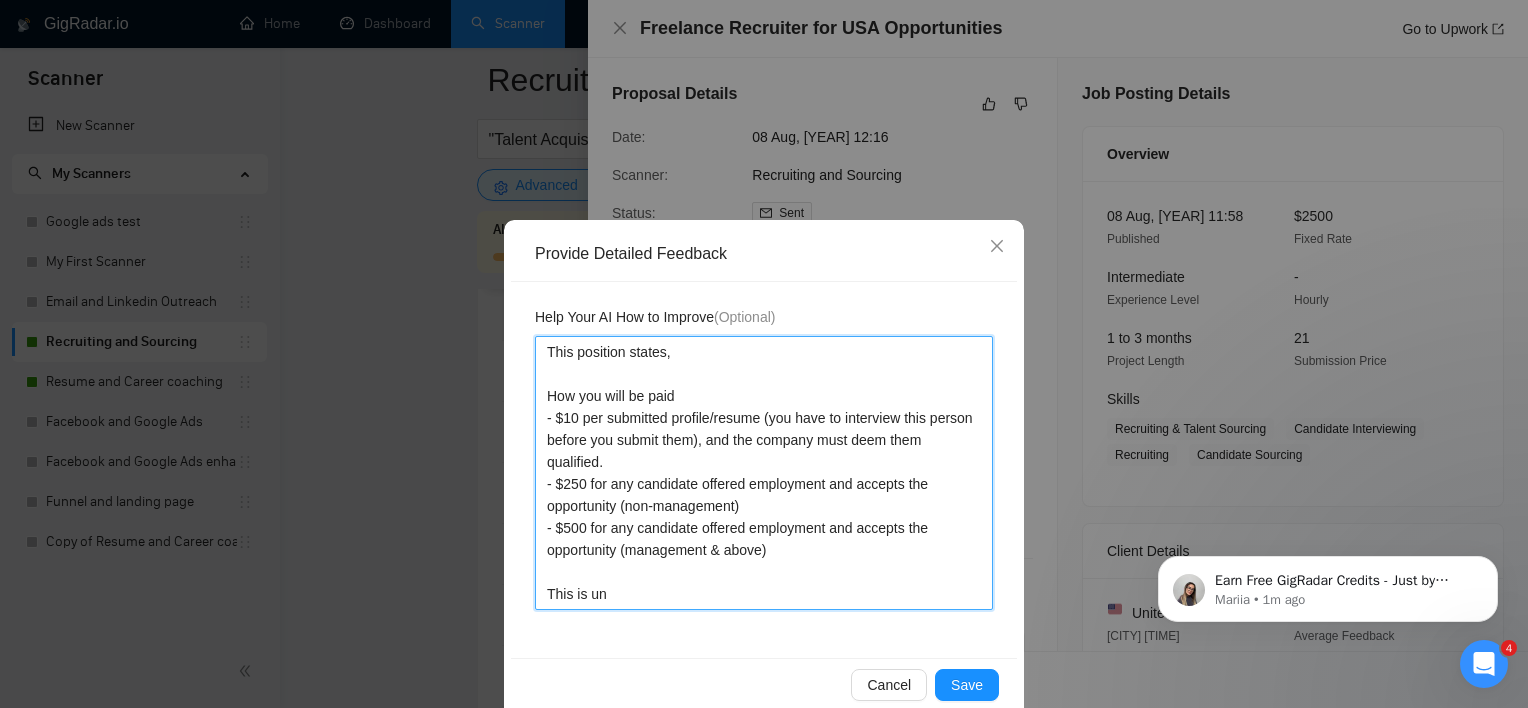type 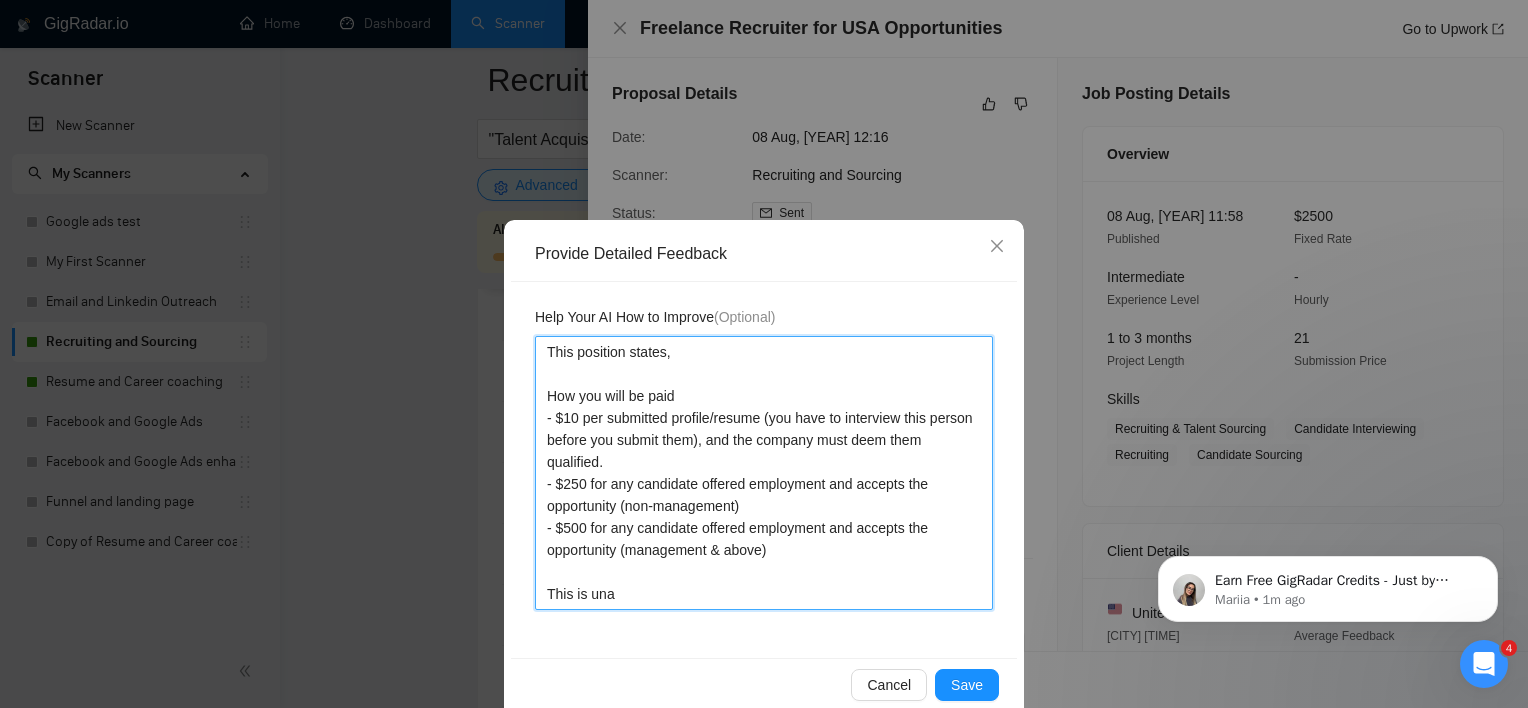 type 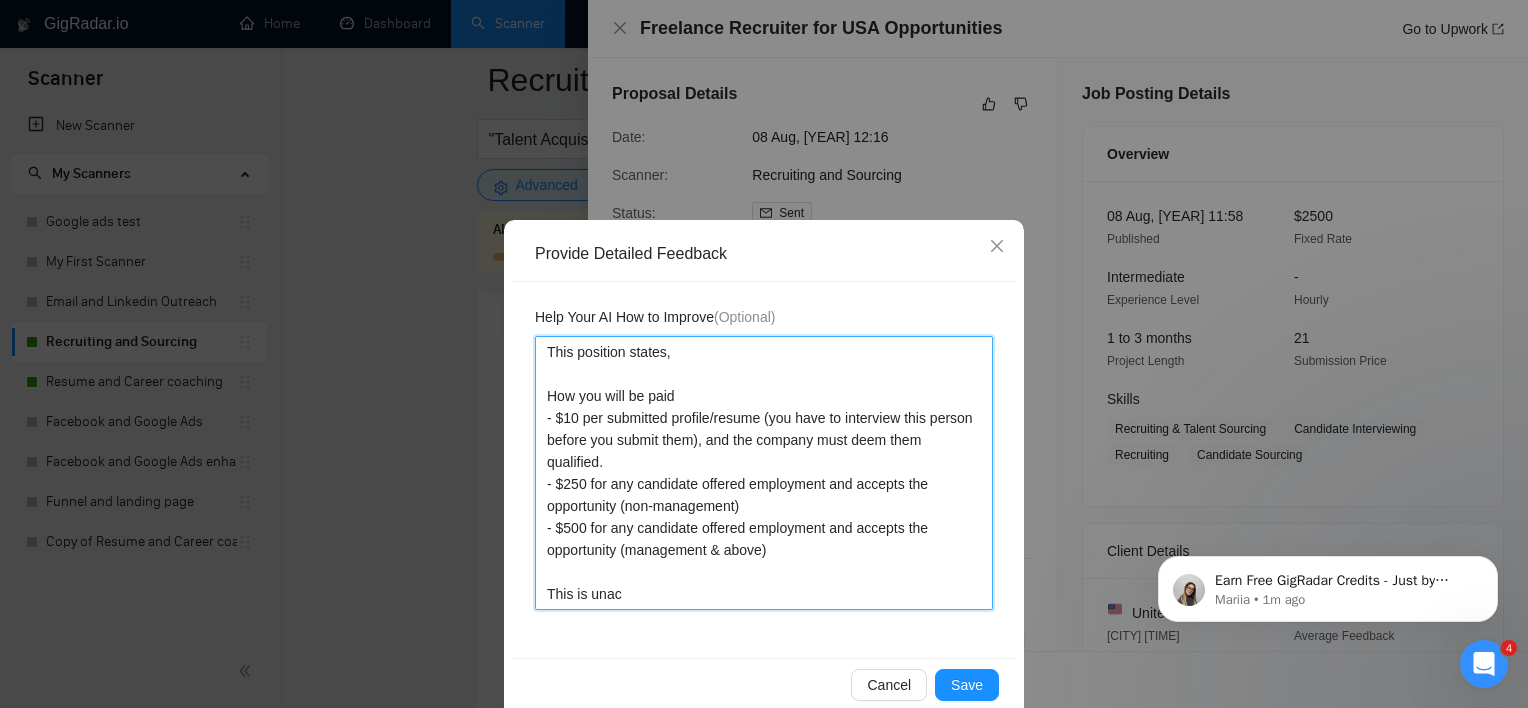 type 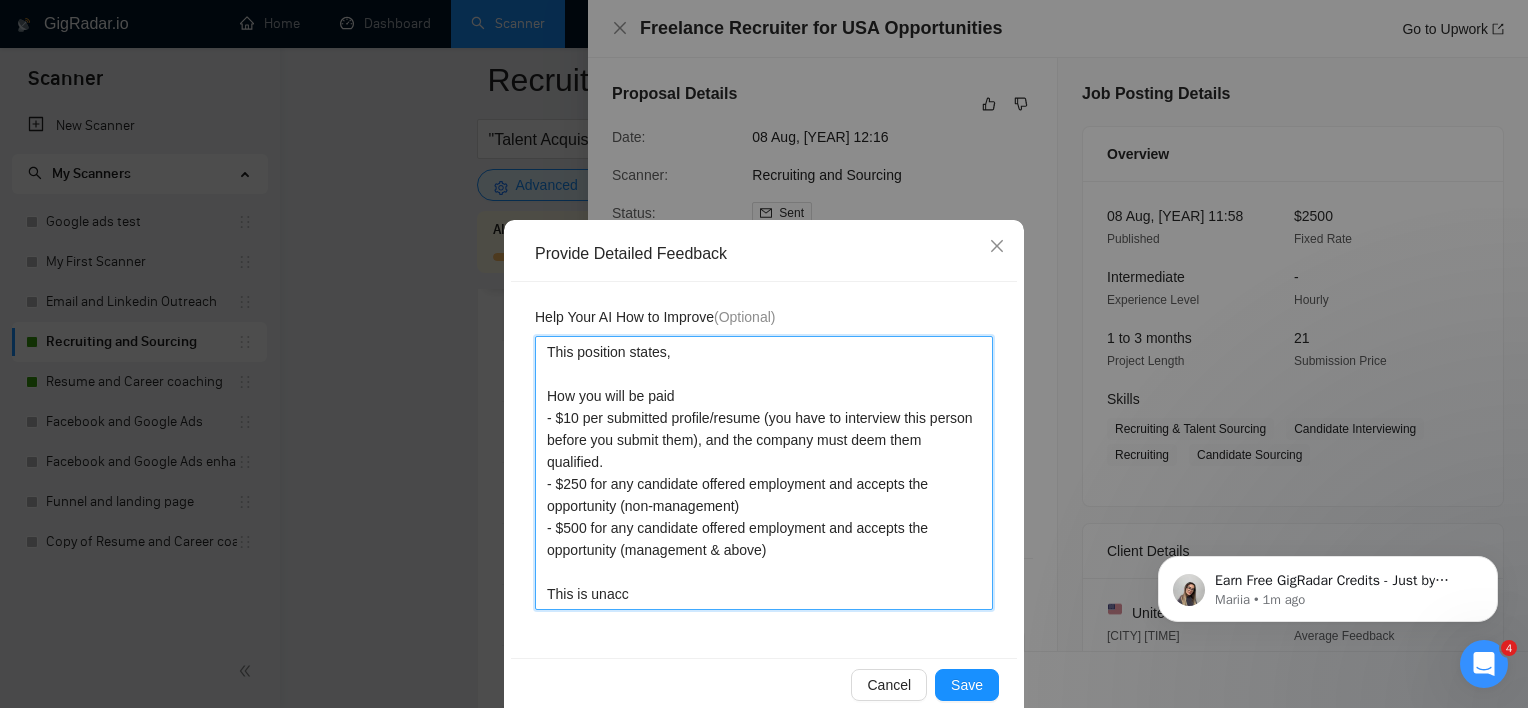 type 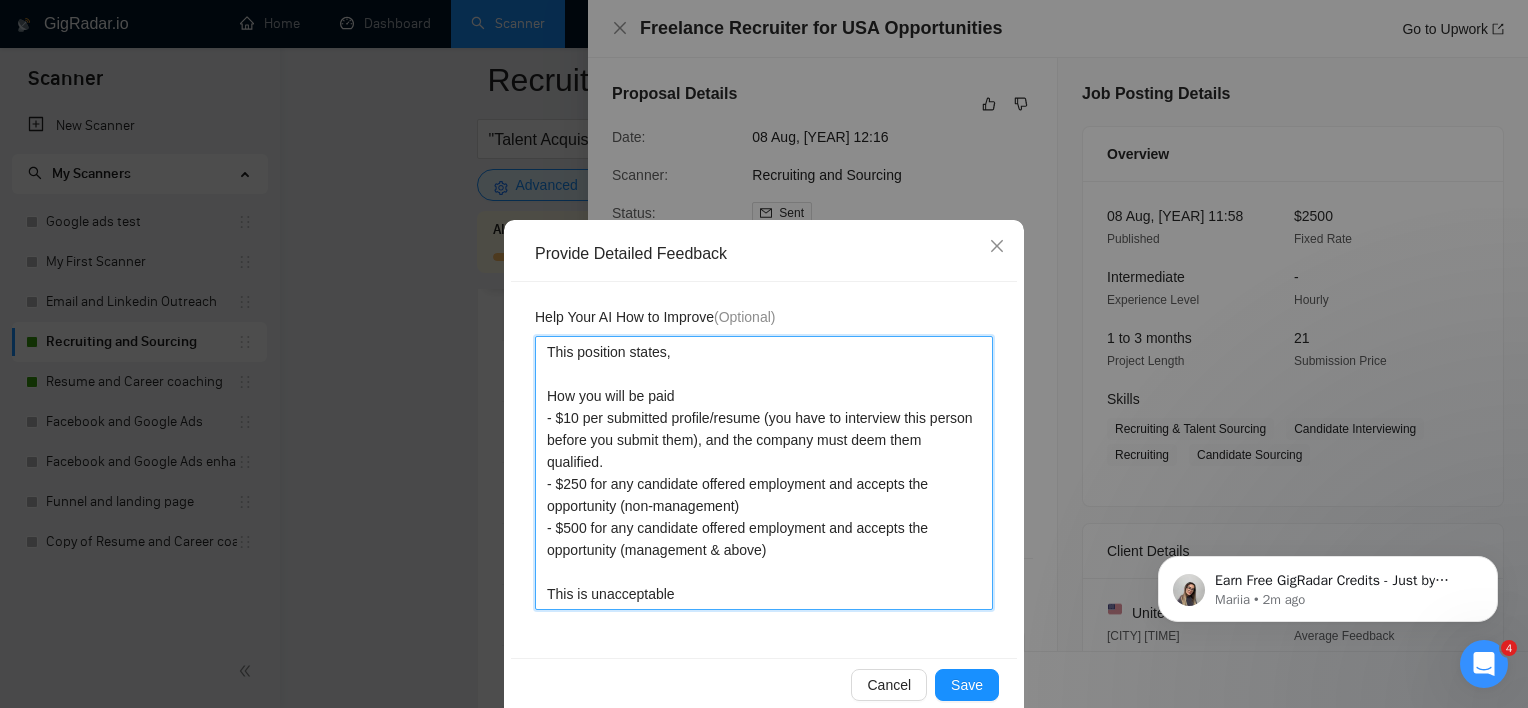 type 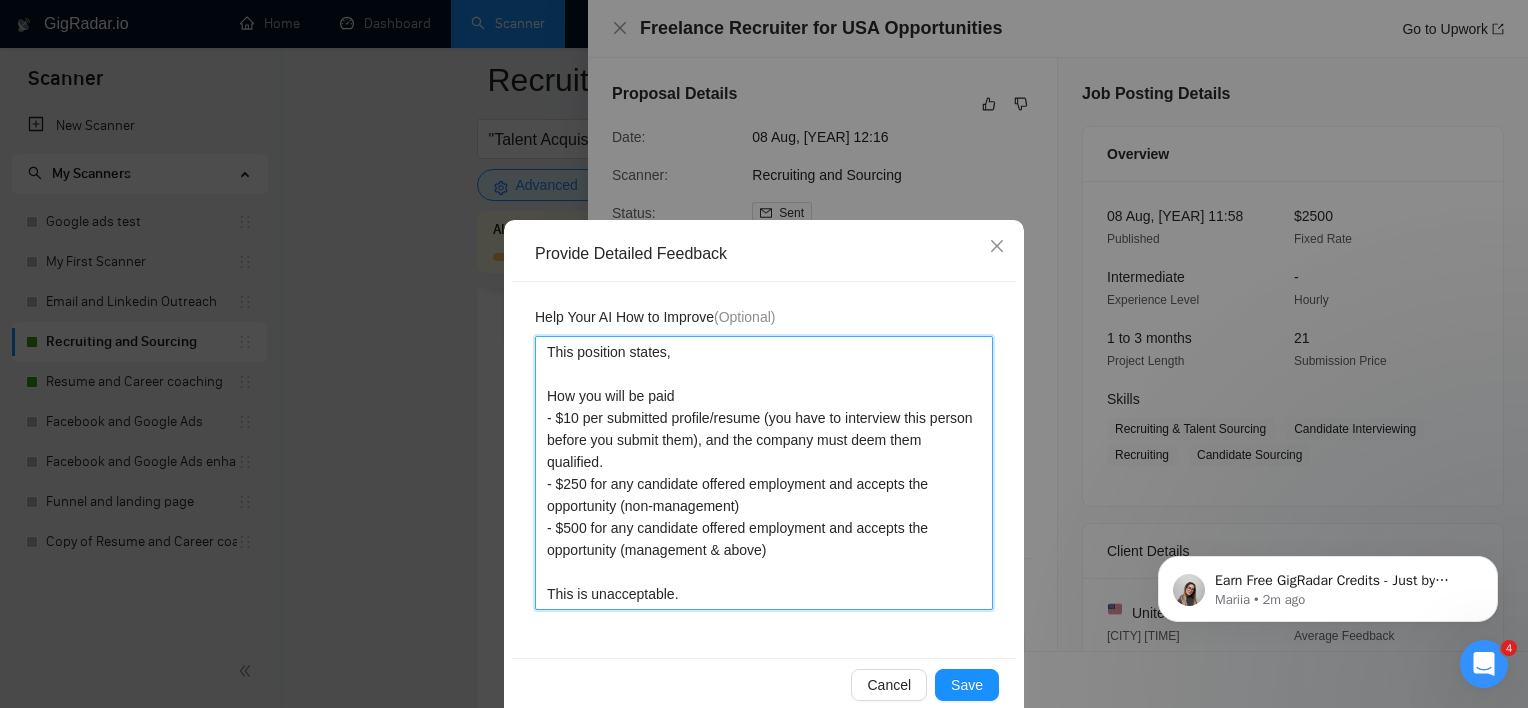 type 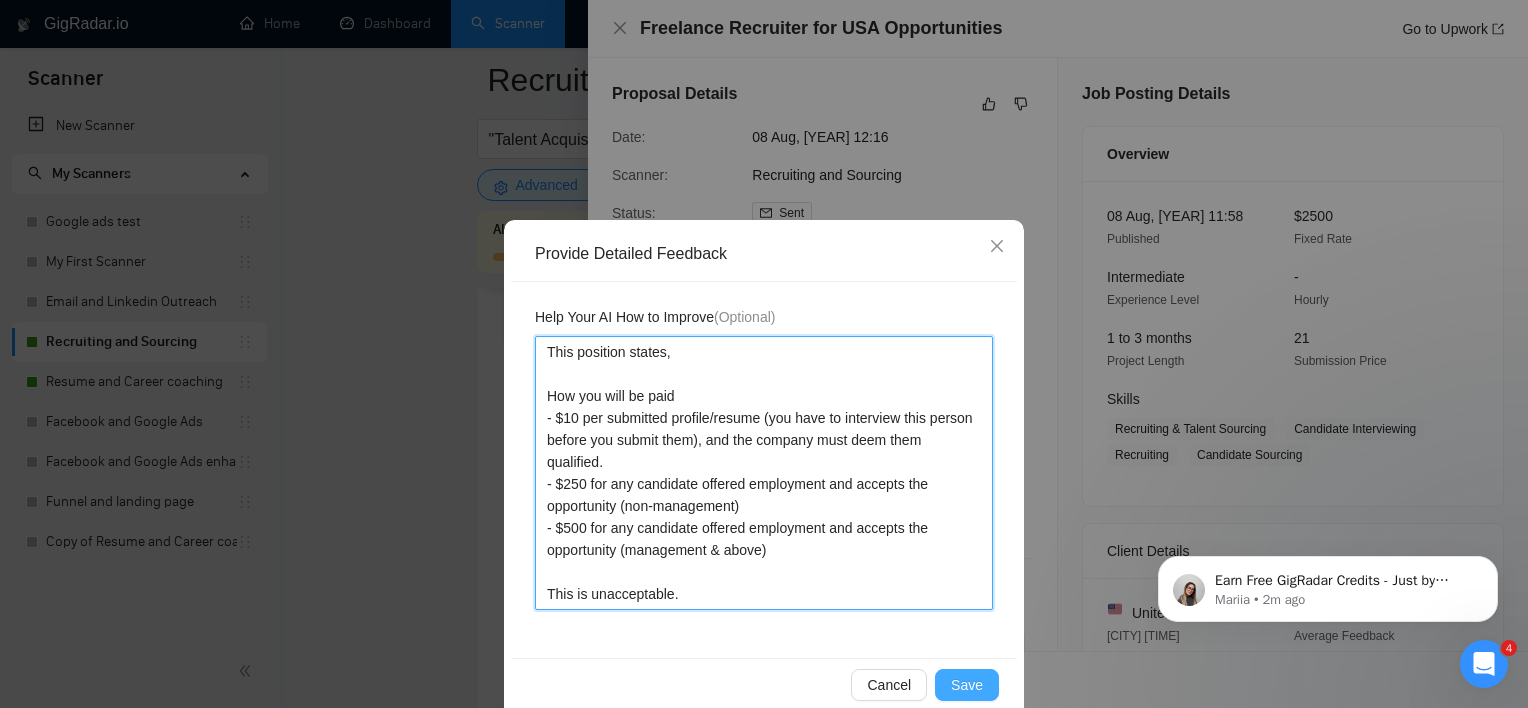 type on "This position states,
How you will be paid
- $10 per submitted profile/resume (you have to interview this person before you submit them), and the company must deem them qualified.
- $250 for any candidate offered employment and accepts the opportunity (non-management)
- $500 for any candidate offered employment and accepts the opportunity (management & above)
This is unacceptable." 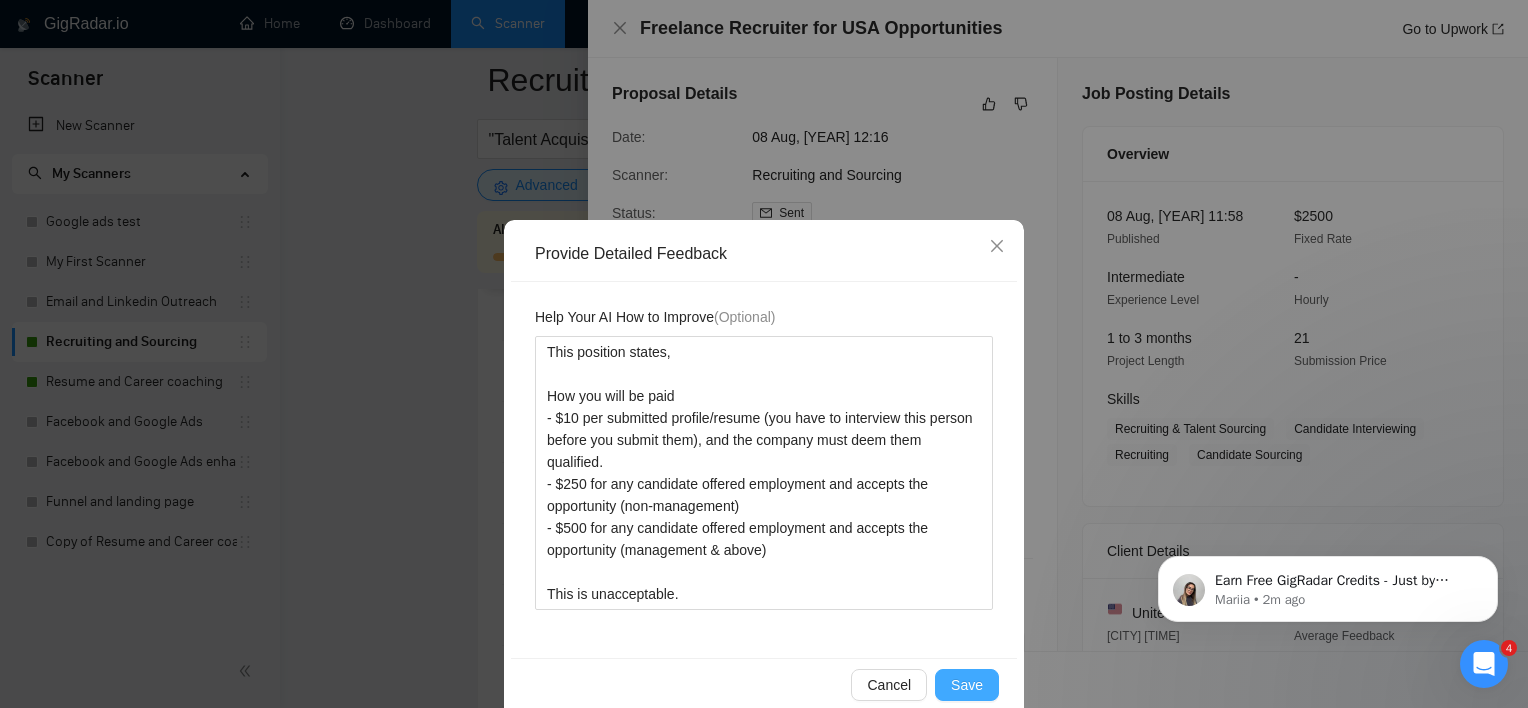 click on "Save" at bounding box center (967, 685) 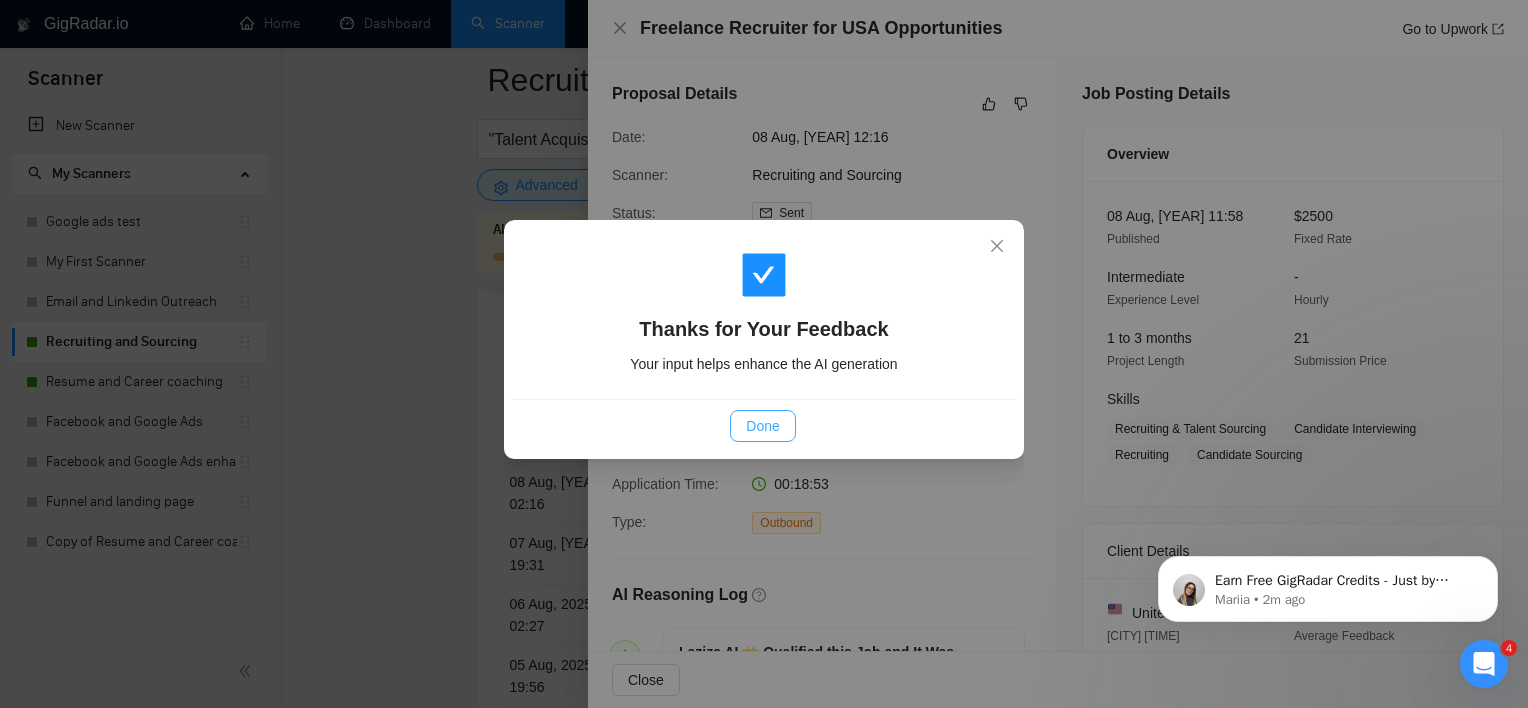 click on "Done" at bounding box center [762, 426] 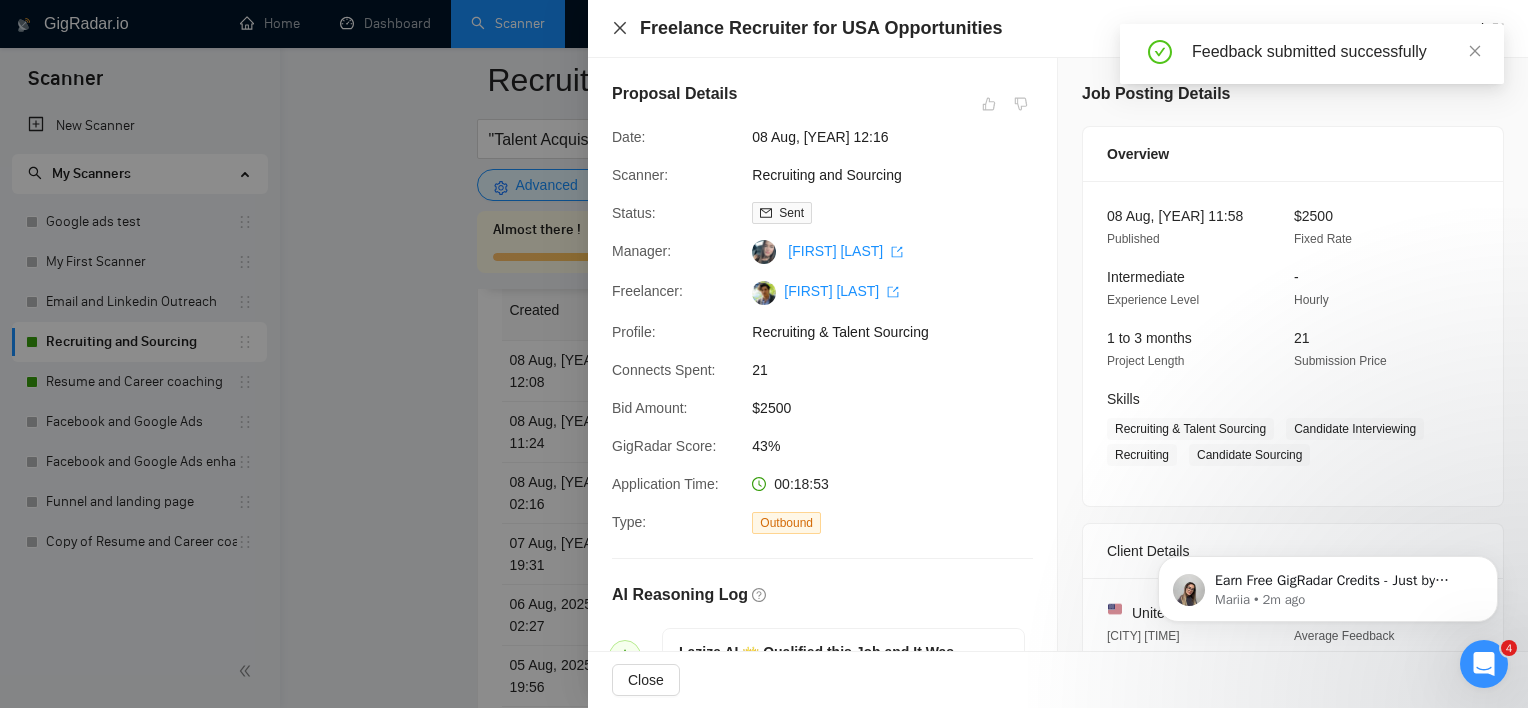 click 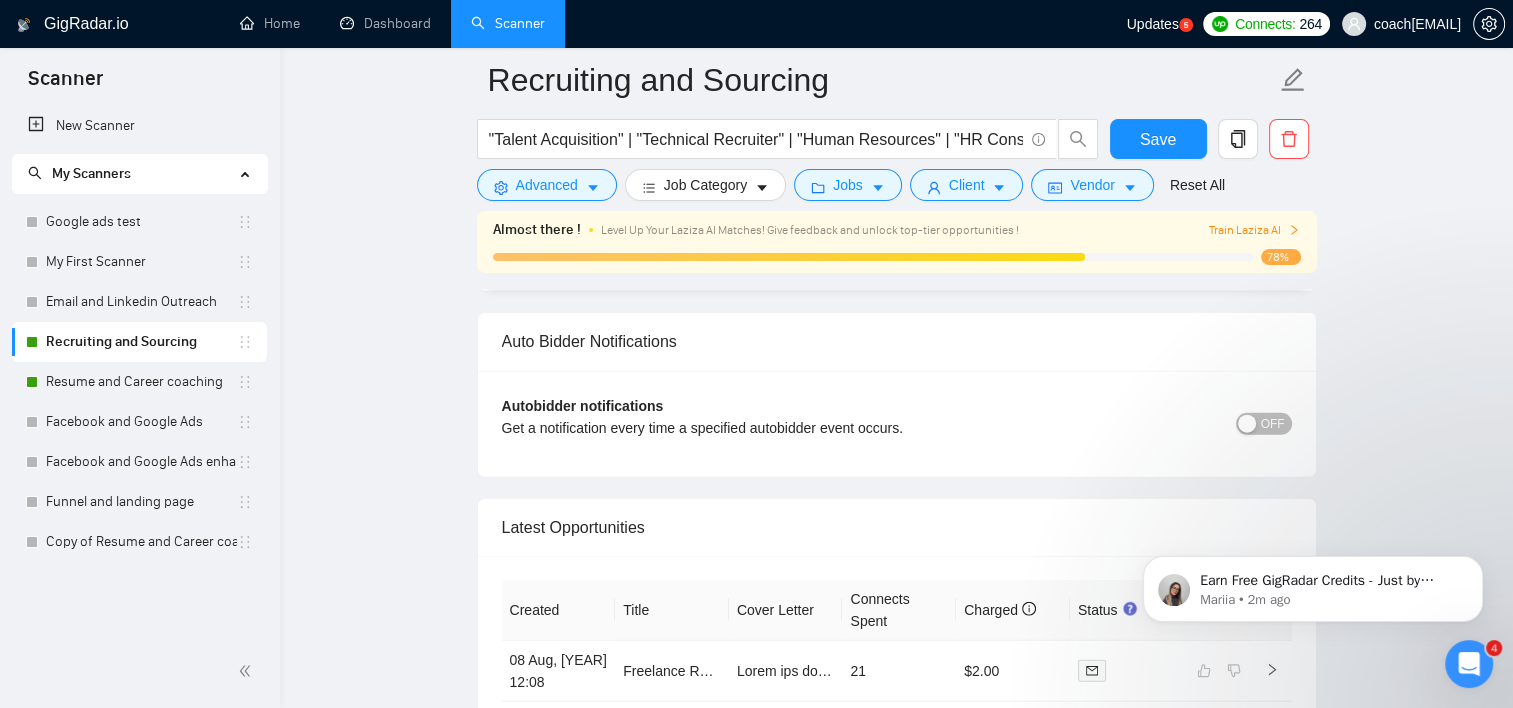 scroll, scrollTop: 4011, scrollLeft: 0, axis: vertical 